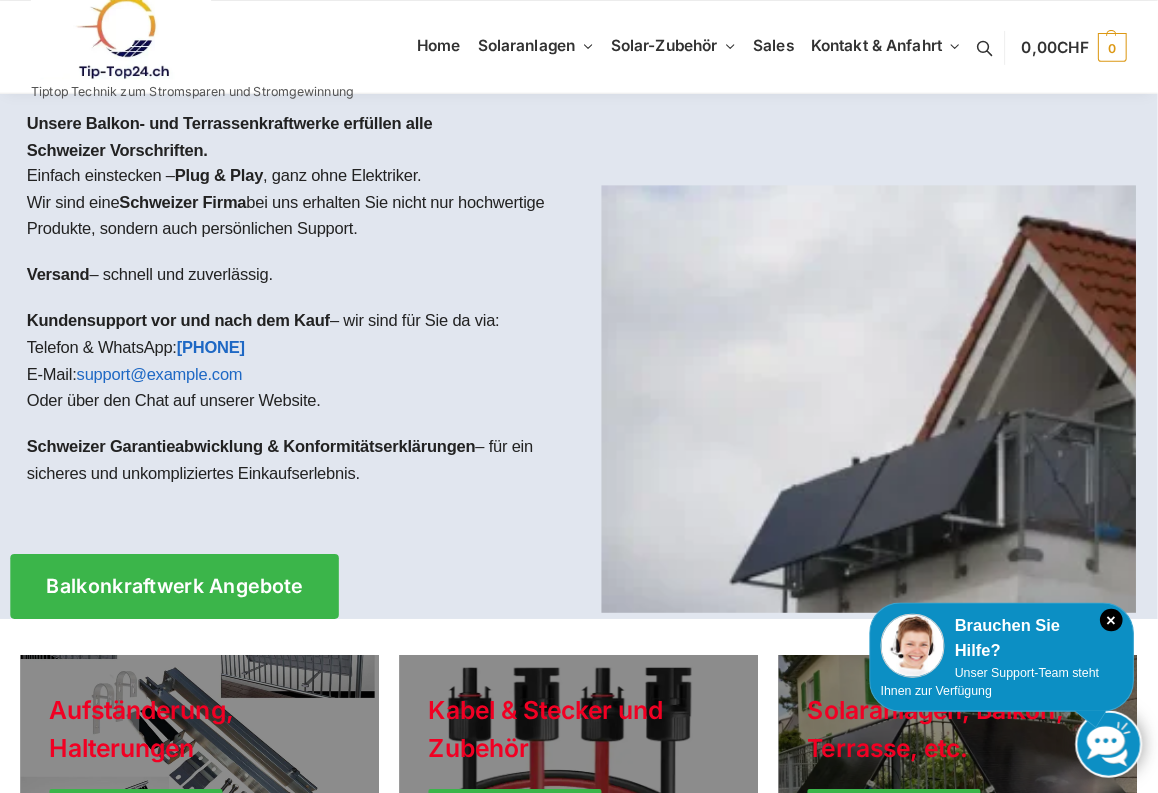 scroll, scrollTop: 5, scrollLeft: 0, axis: vertical 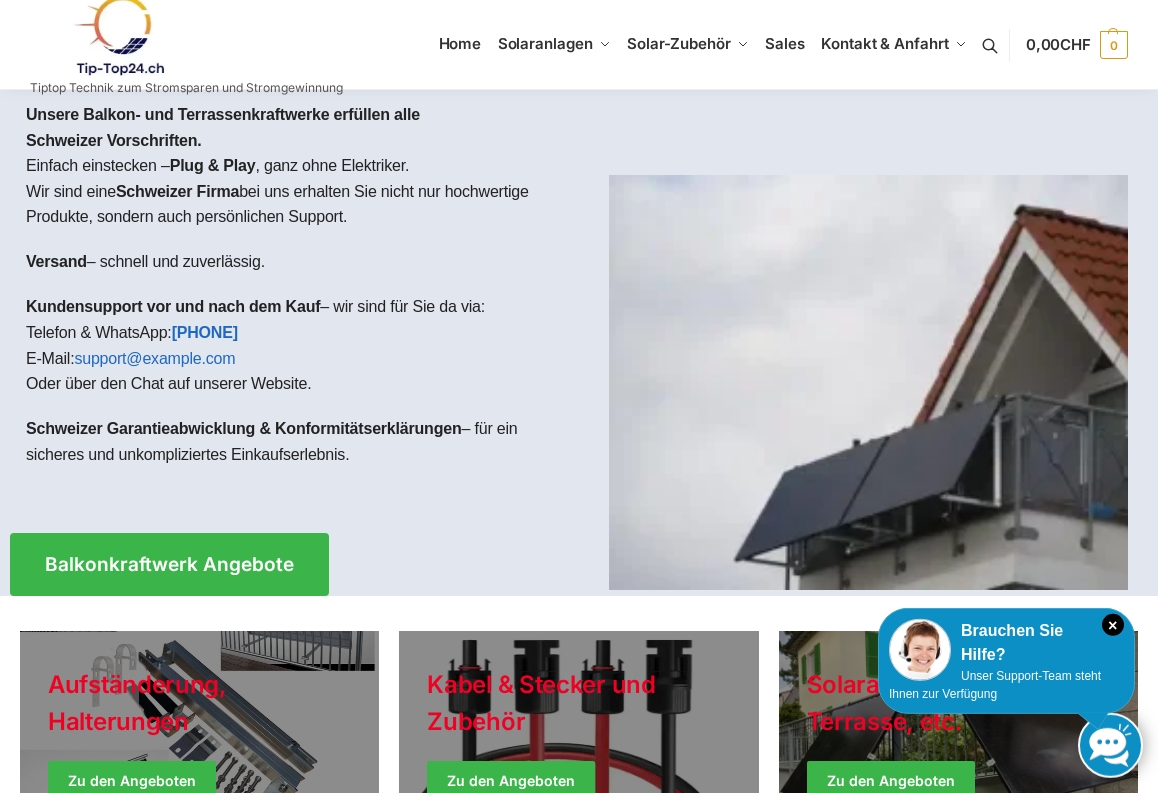 click on "Komplet-Sets mit Halterungen Balkon,Wand, Terrasse,Garten" at bounding box center (592, 154) 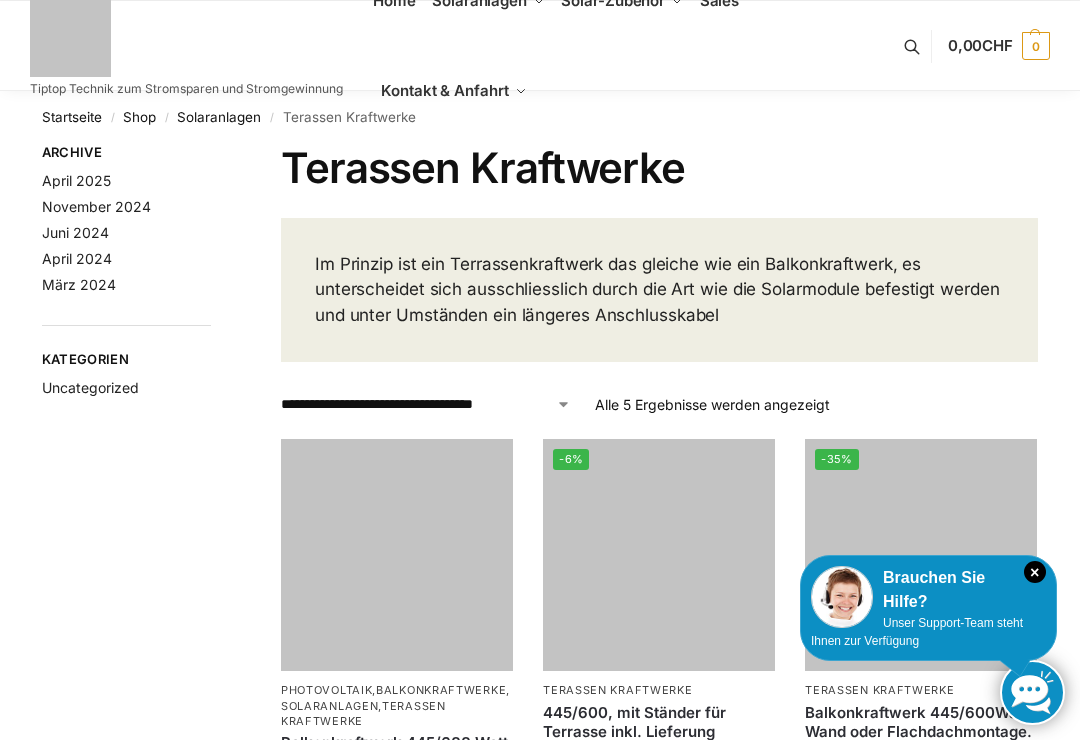 scroll, scrollTop: 0, scrollLeft: 0, axis: both 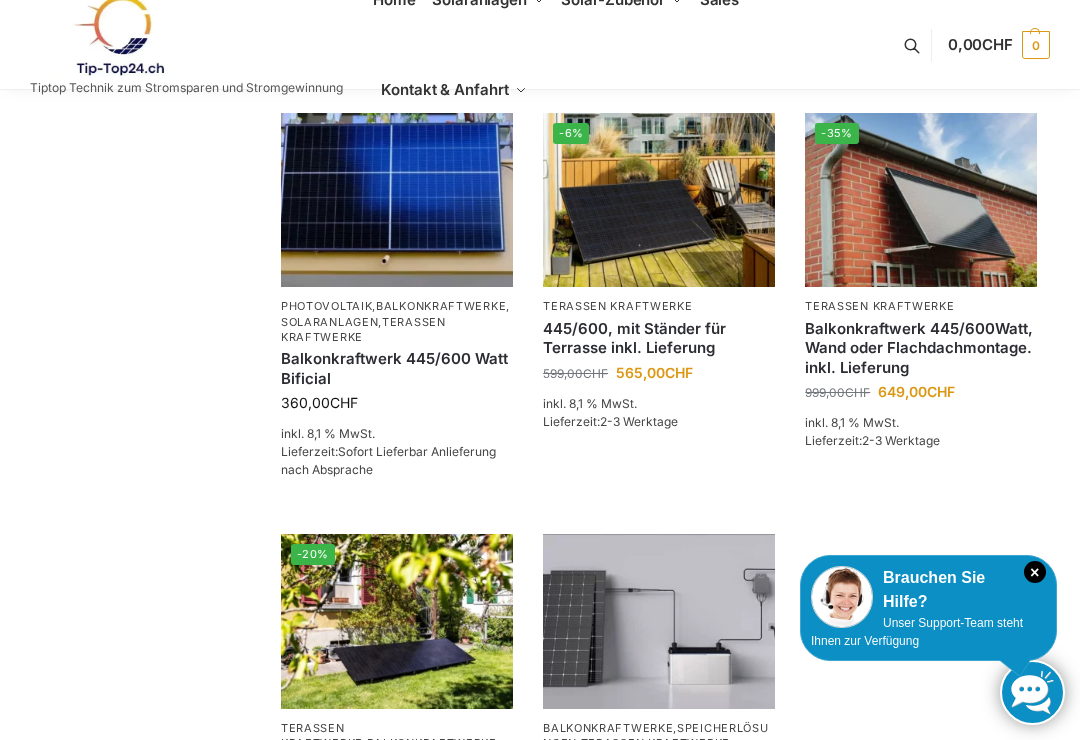 click at bounding box center [659, 200] 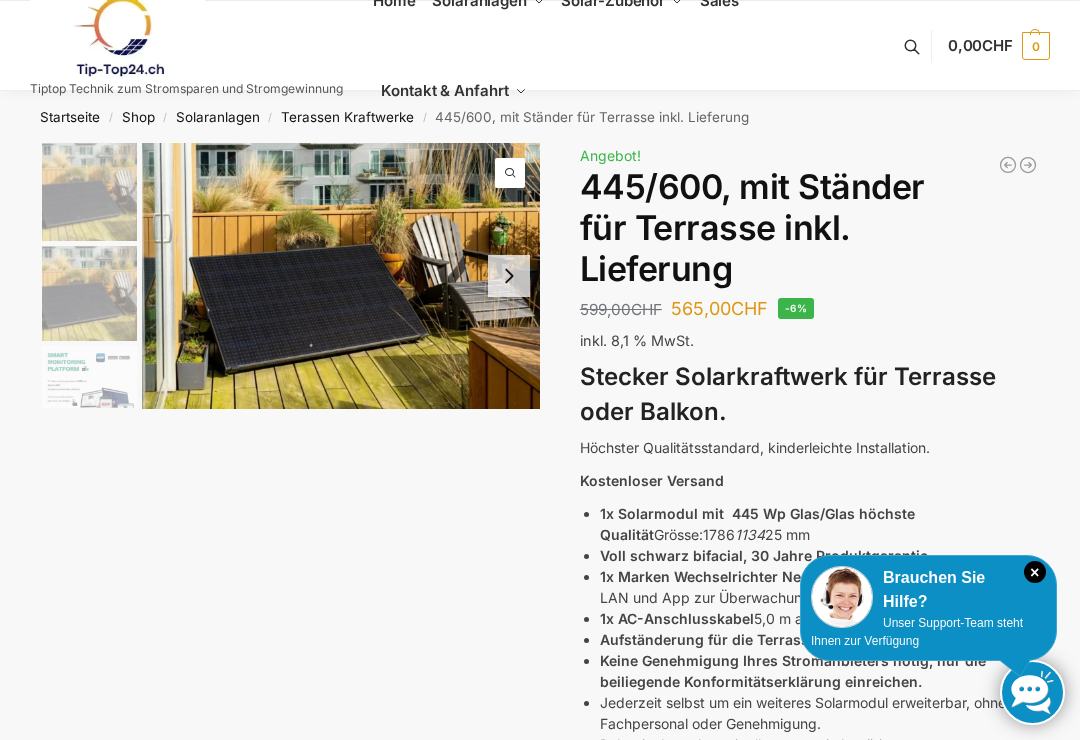 scroll, scrollTop: 0, scrollLeft: 0, axis: both 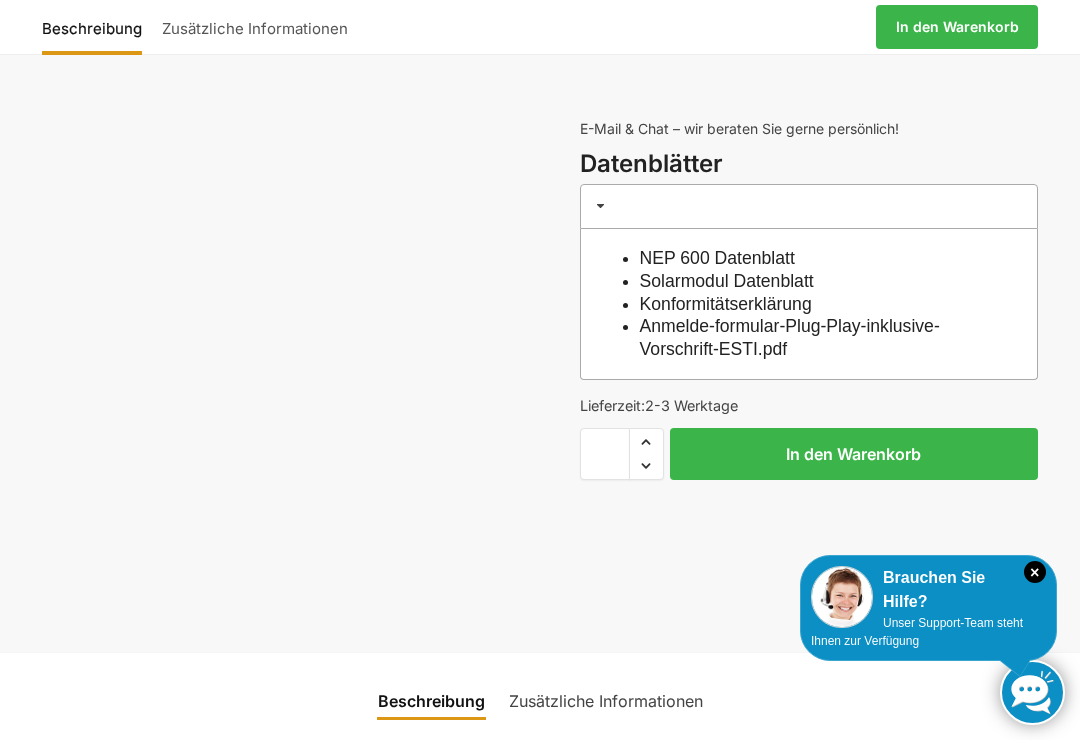 click on "Anmelde-formular-Plug-Play-inklusive-Vorschrift-ESTI.pdf" at bounding box center [790, 337] 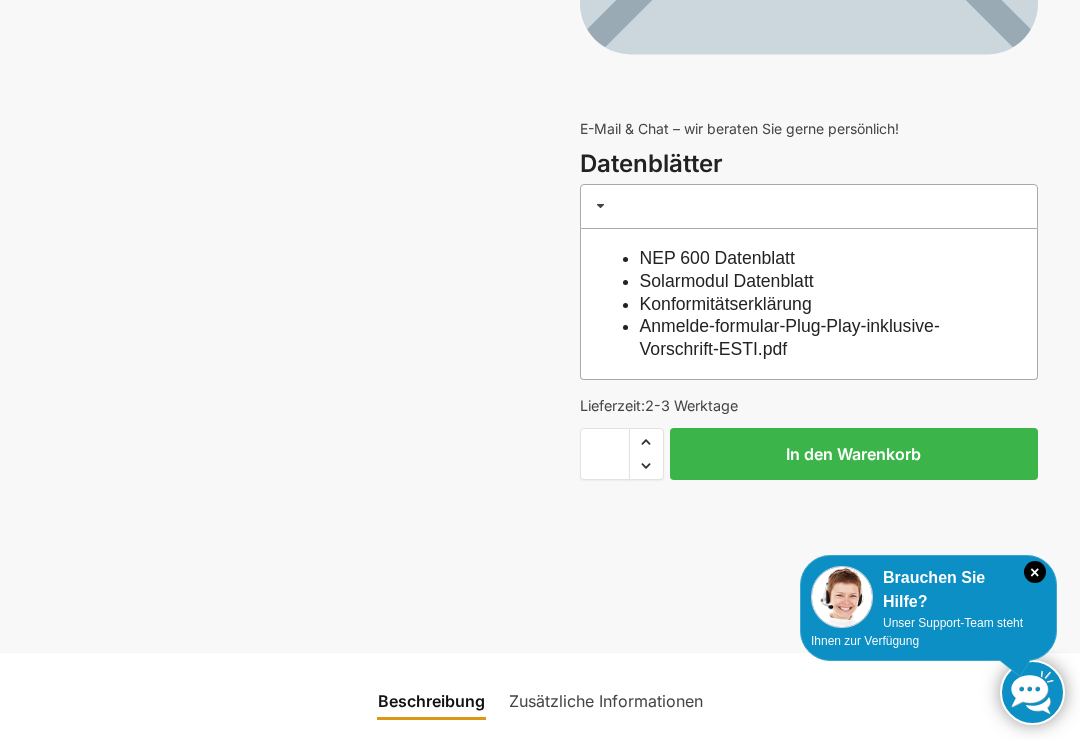scroll, scrollTop: 91, scrollLeft: 0, axis: vertical 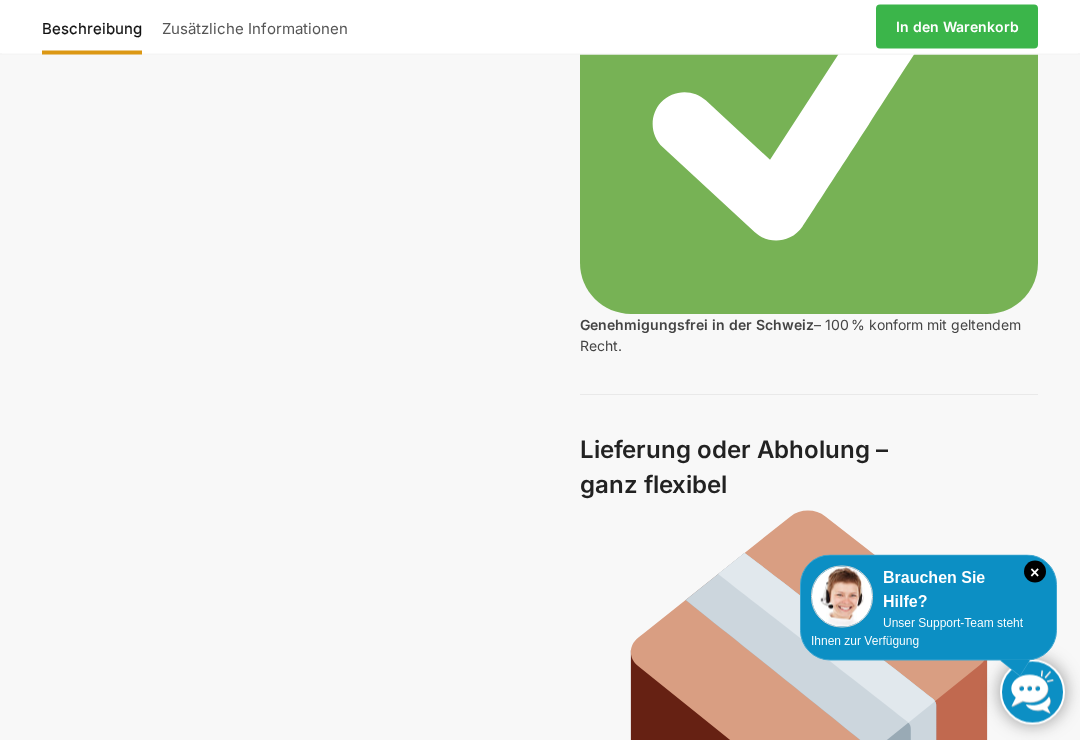 click on "Zusätzliche Informationen" at bounding box center [255, 27] 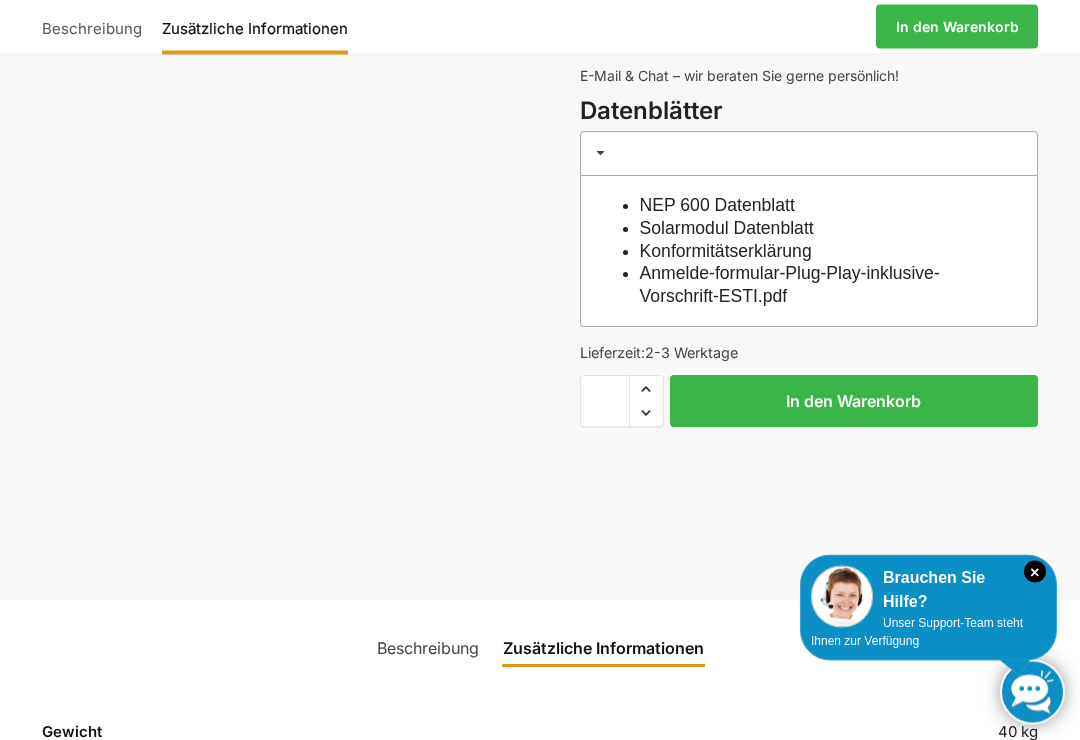 scroll, scrollTop: 7844, scrollLeft: 0, axis: vertical 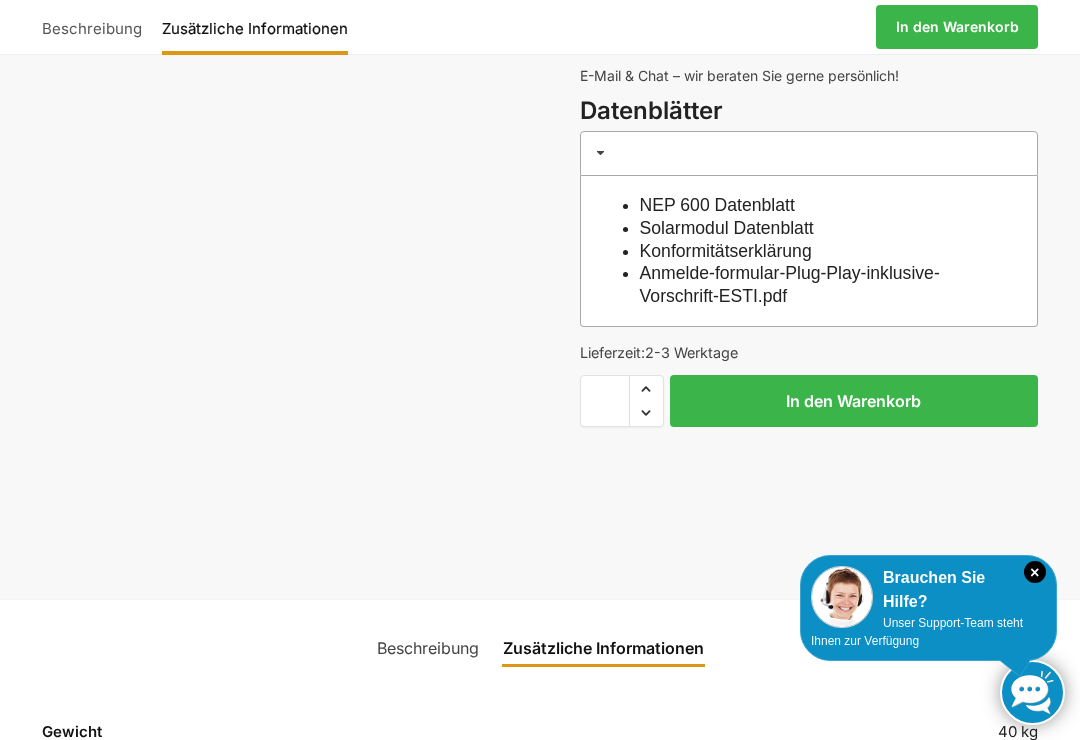 click on "Solarmodul Datenblatt" at bounding box center [727, 228] 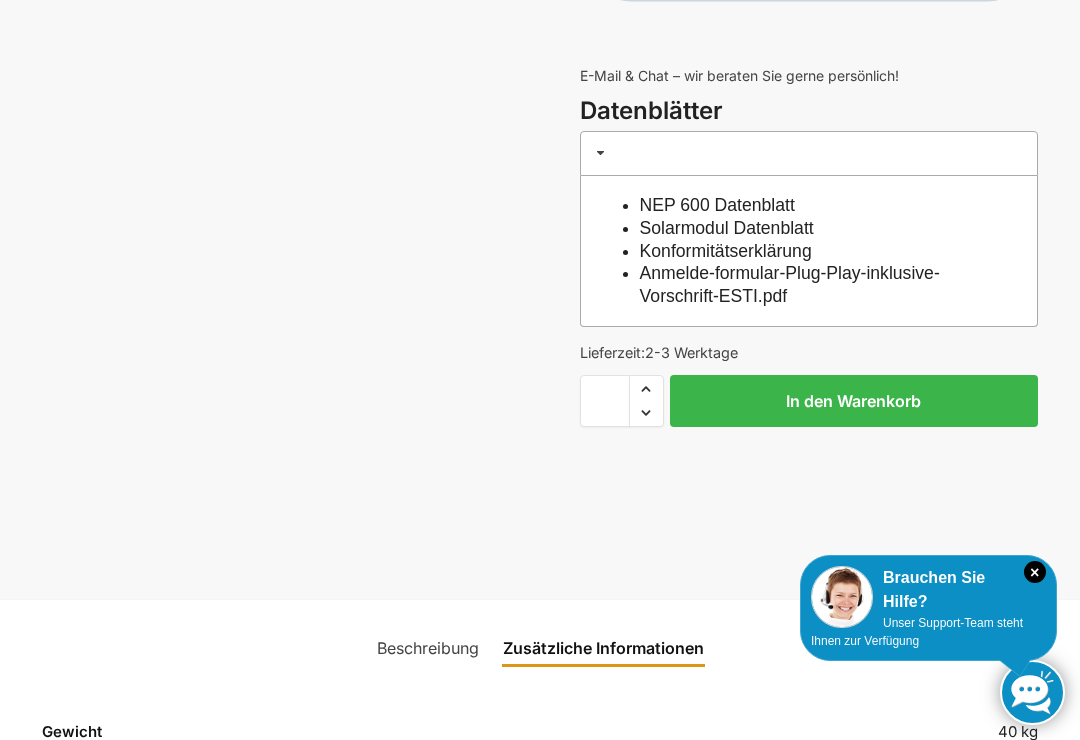 scroll, scrollTop: 91, scrollLeft: 0, axis: vertical 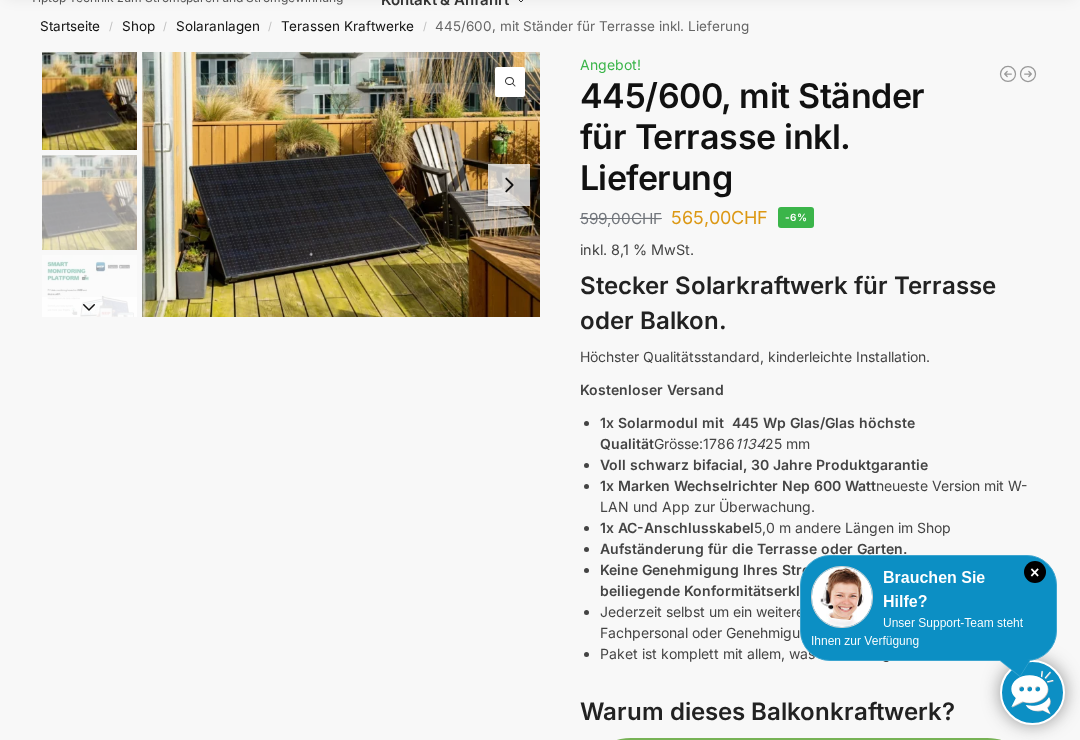 click at bounding box center [509, 185] 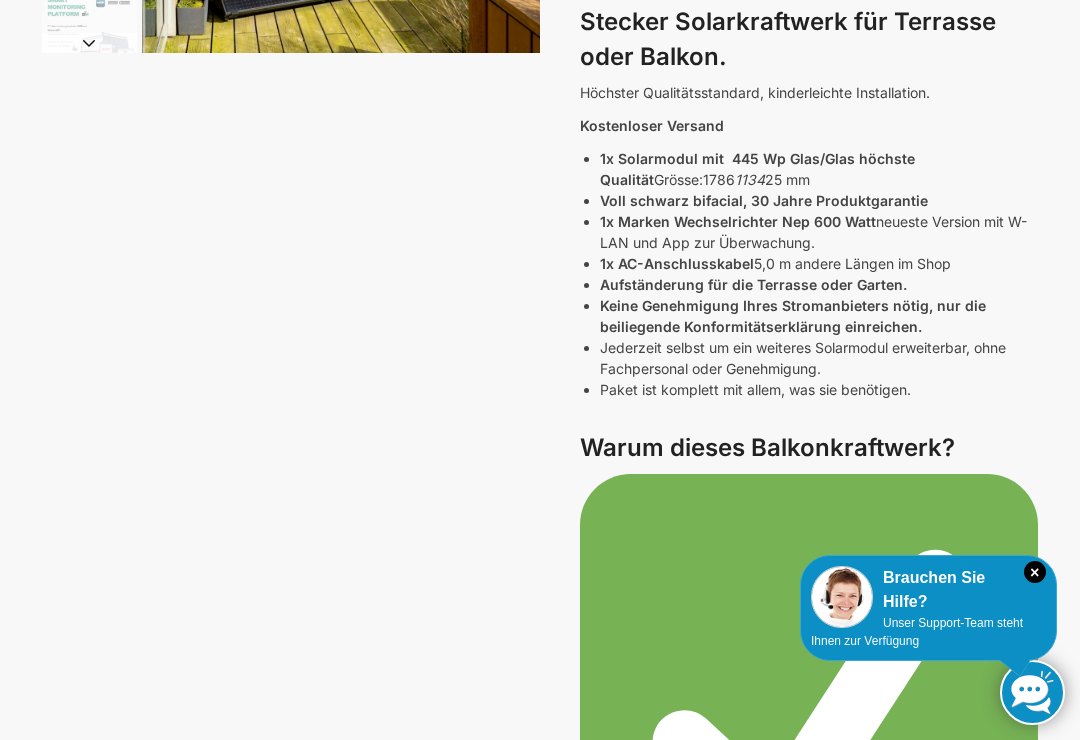 scroll, scrollTop: 0, scrollLeft: 0, axis: both 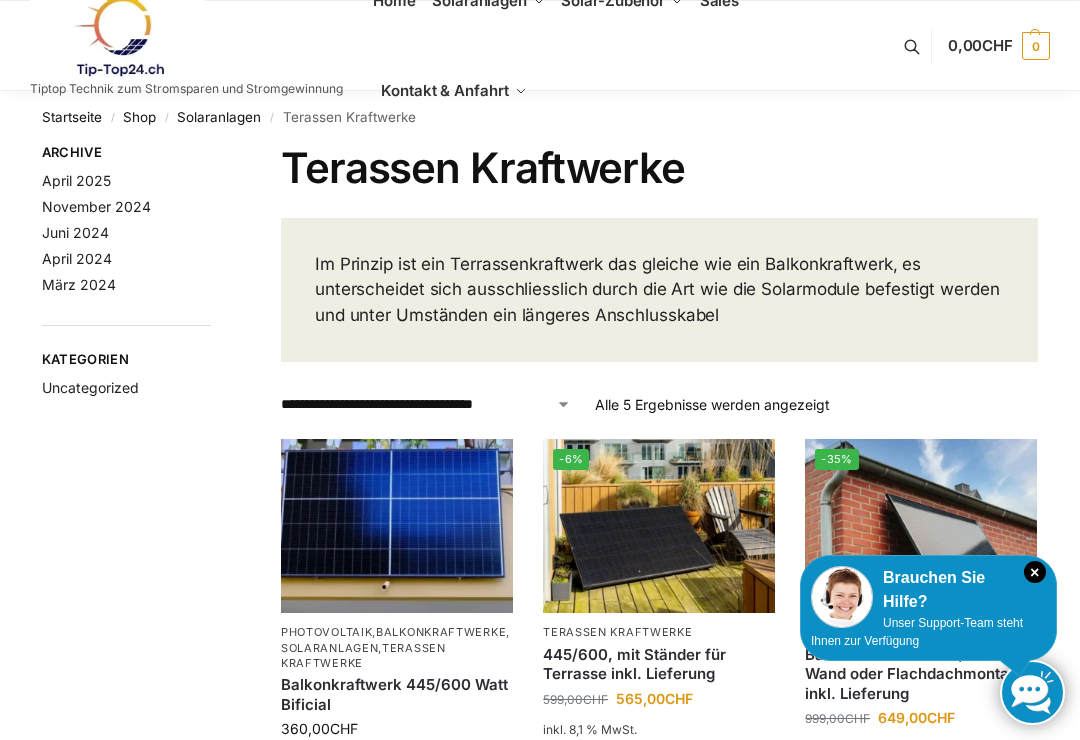 click on "Startseite" at bounding box center (72, 117) 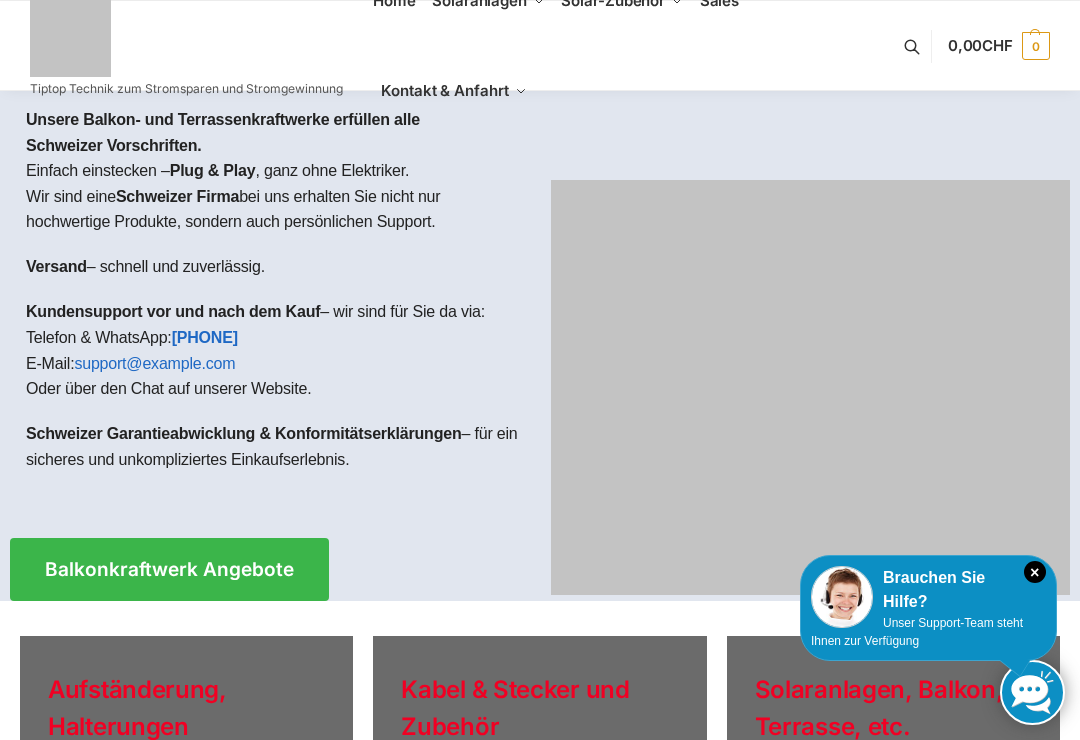 scroll, scrollTop: 0, scrollLeft: 0, axis: both 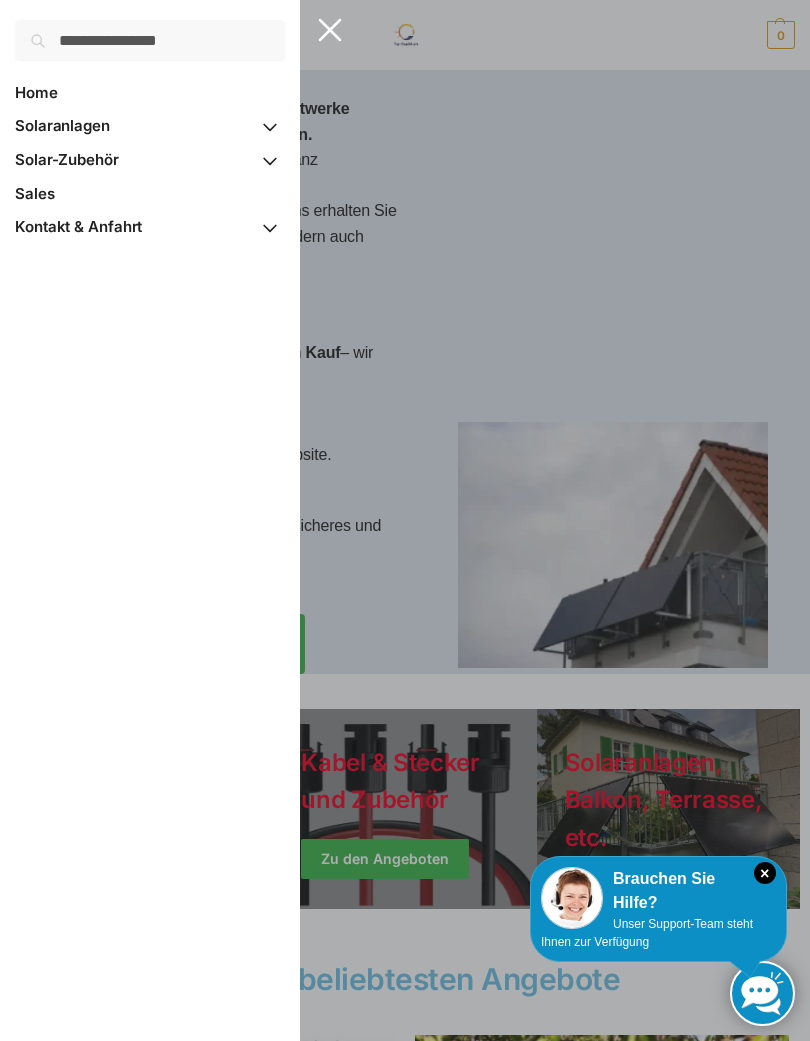 click on "Solaranlagen" at bounding box center [62, 125] 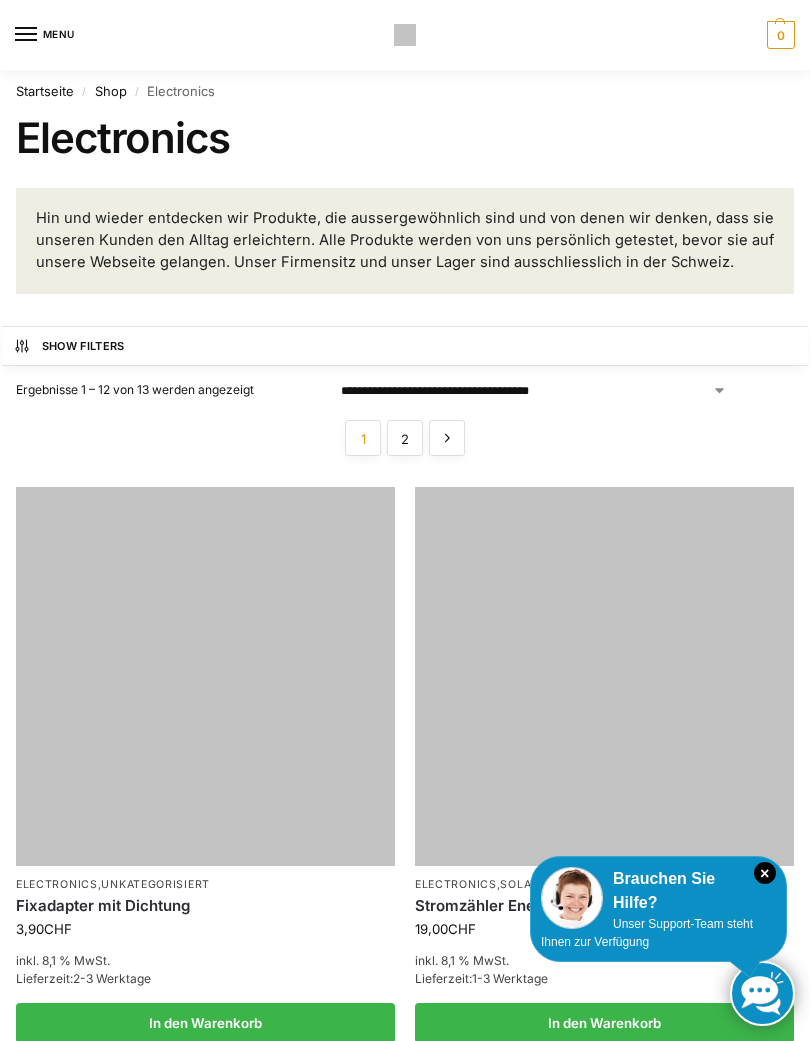 scroll, scrollTop: 0, scrollLeft: 0, axis: both 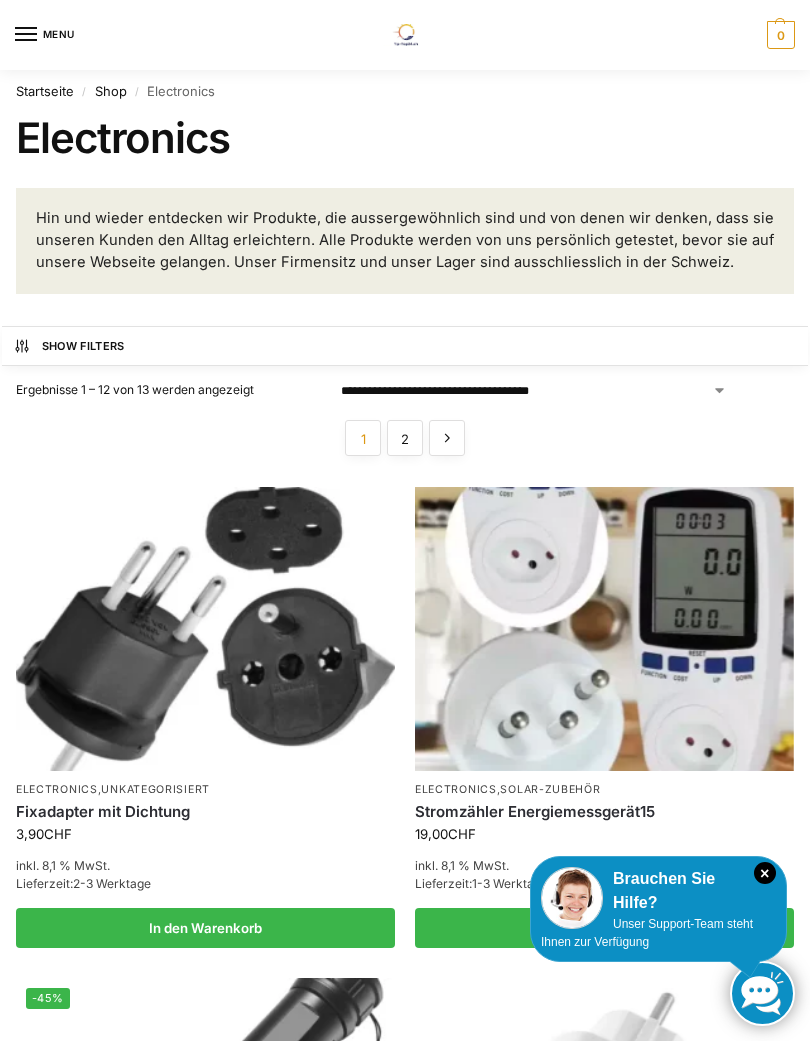 click at bounding box center (205, 629) 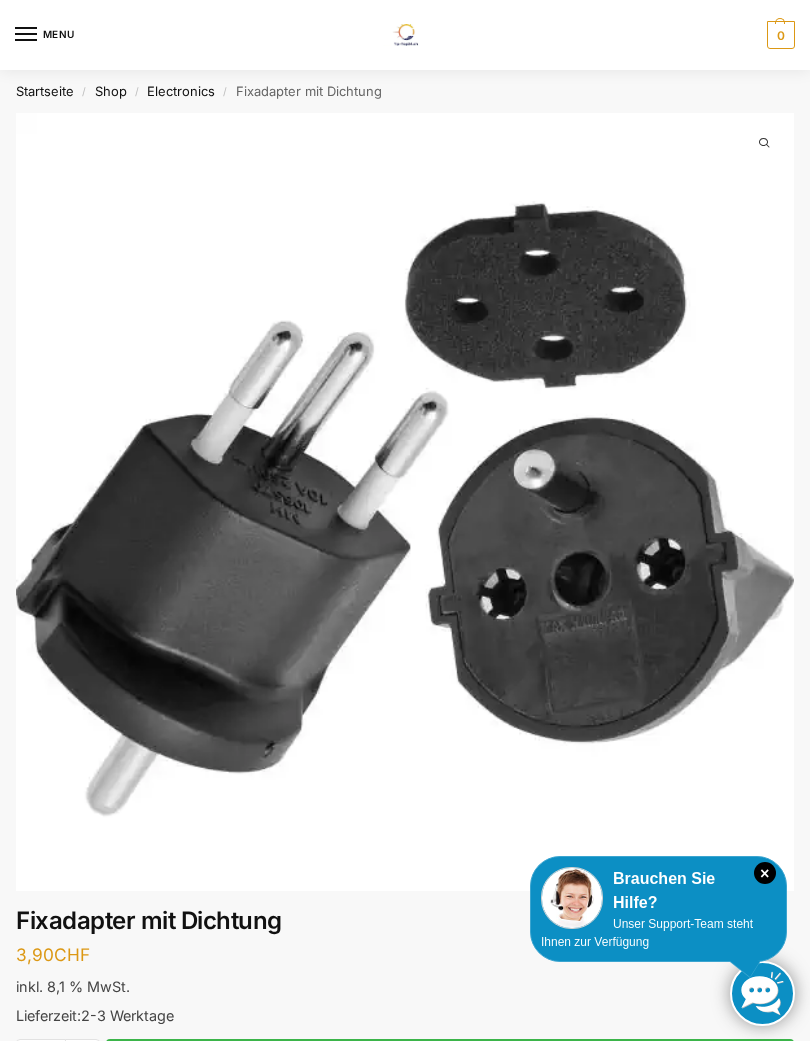 scroll, scrollTop: 0, scrollLeft: 0, axis: both 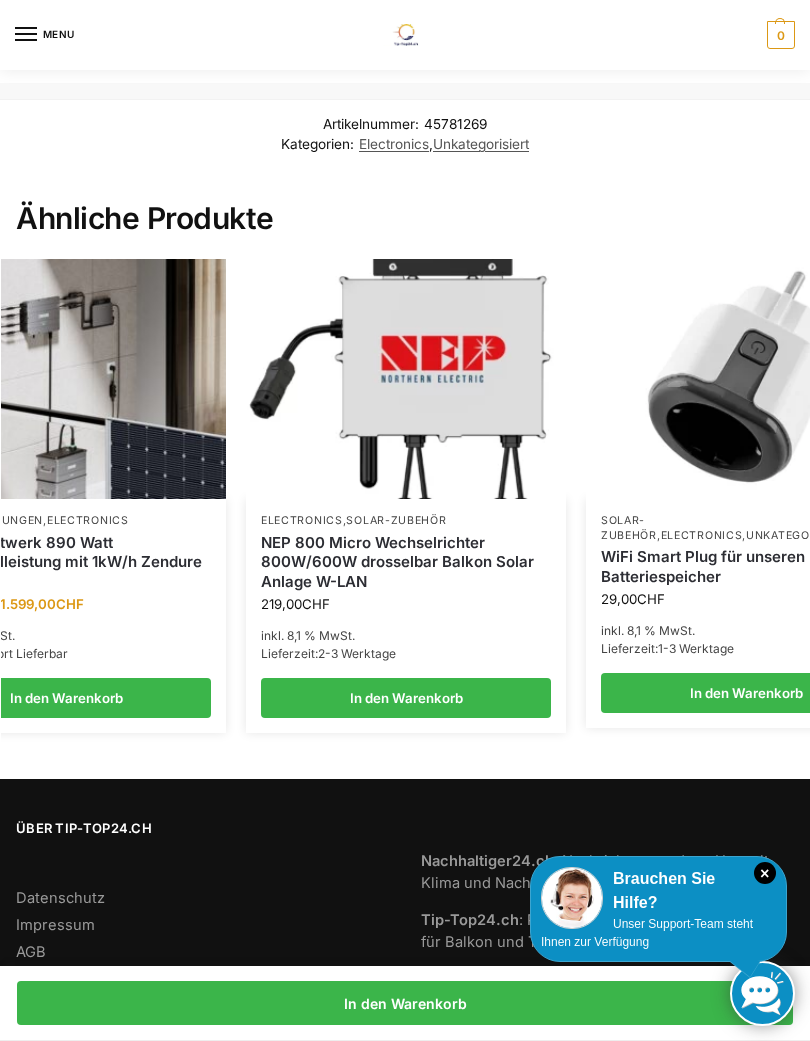 click on "NEP 800 Micro Wechselrichter 800W/600W drosselbar Balkon Solar Anlage W-LAN" at bounding box center (406, 562) 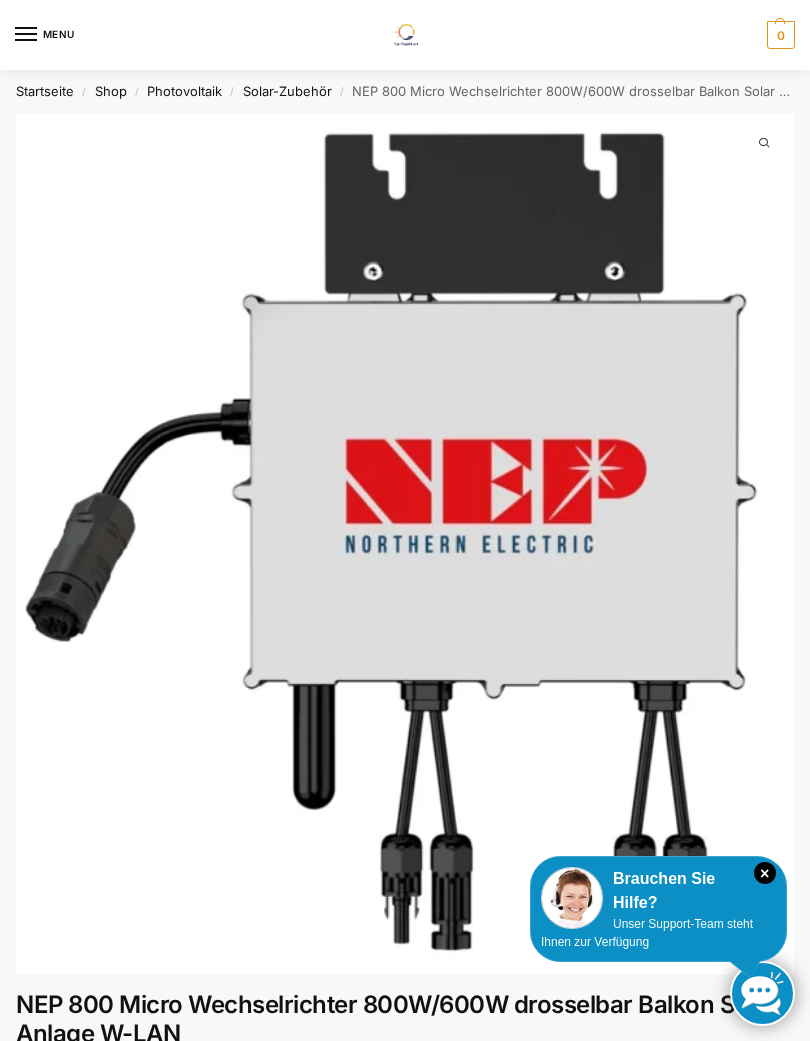 scroll, scrollTop: 45, scrollLeft: 0, axis: vertical 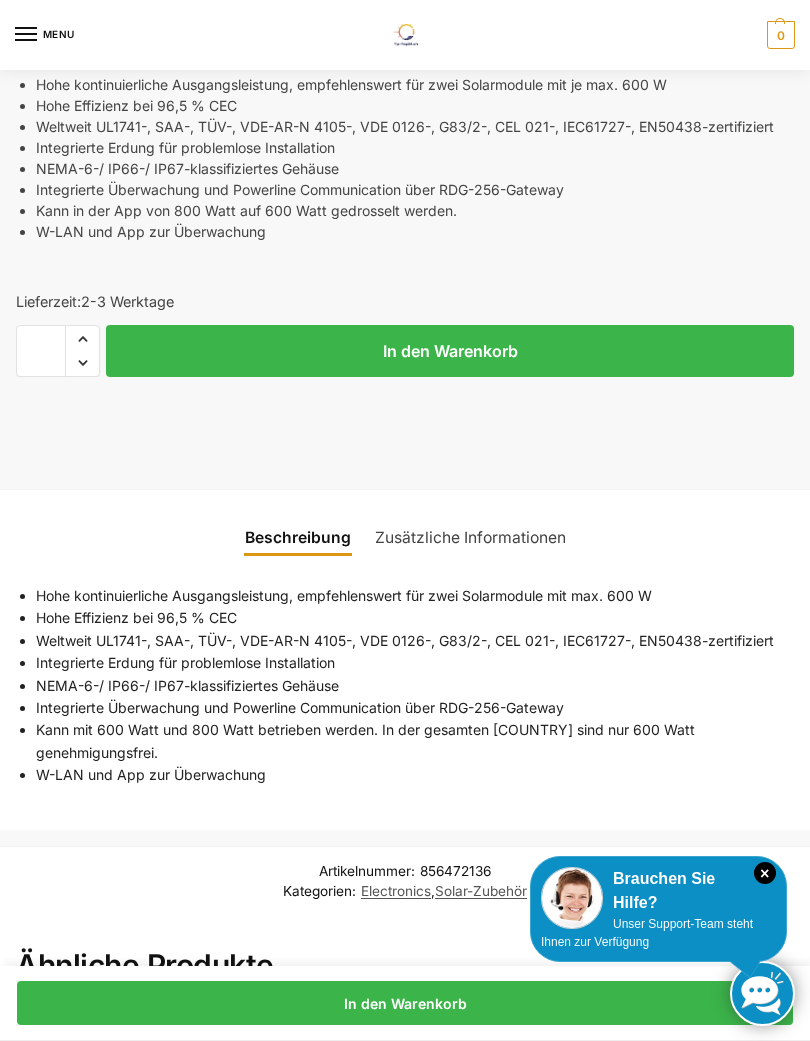 click on "Zusätzliche Informationen" at bounding box center [470, 537] 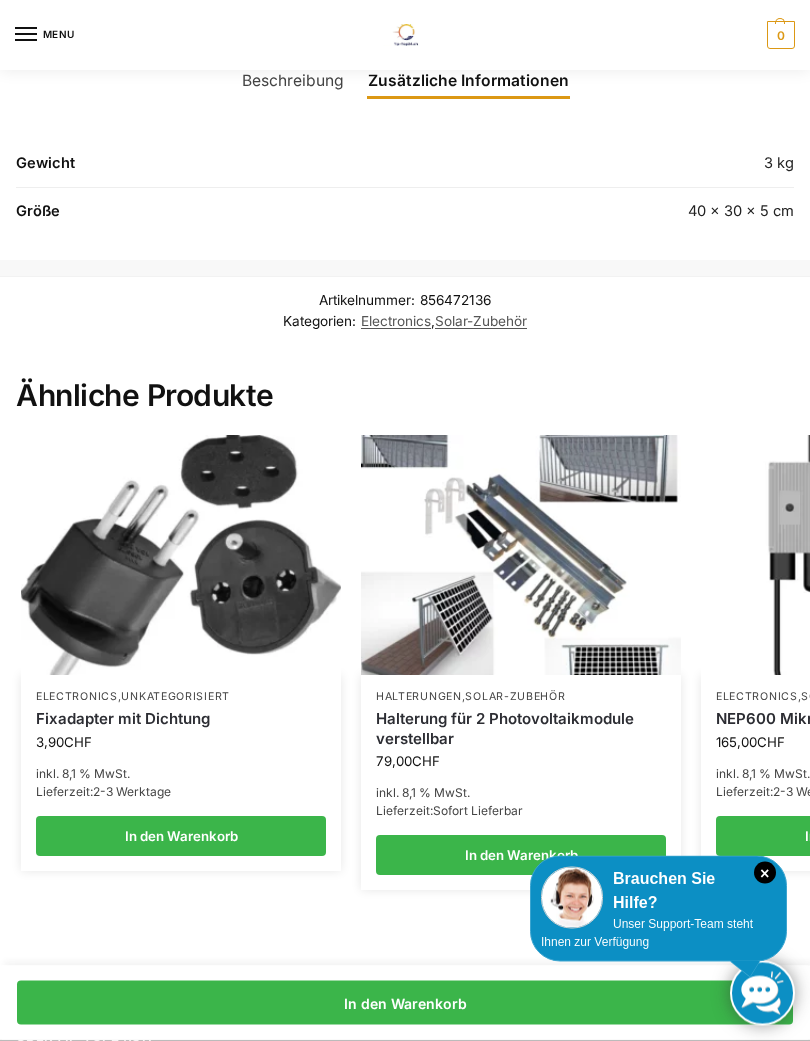 scroll, scrollTop: 1534, scrollLeft: 0, axis: vertical 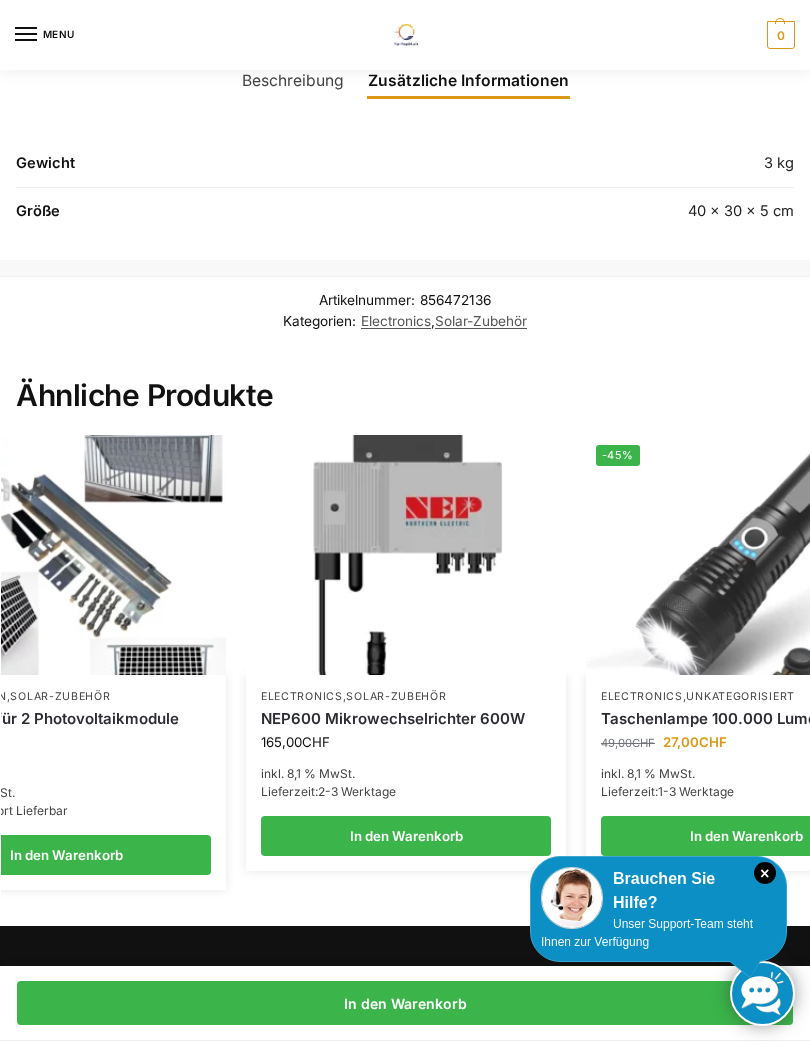 click at bounding box center (406, 555) 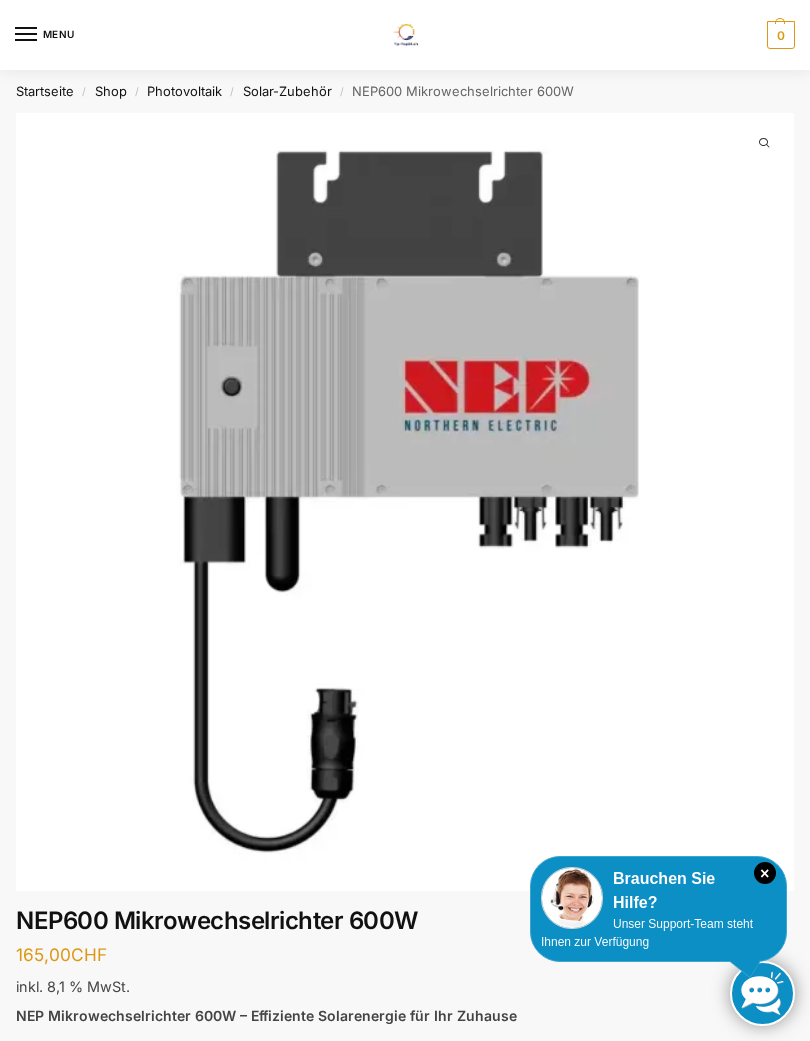 scroll, scrollTop: 0, scrollLeft: 0, axis: both 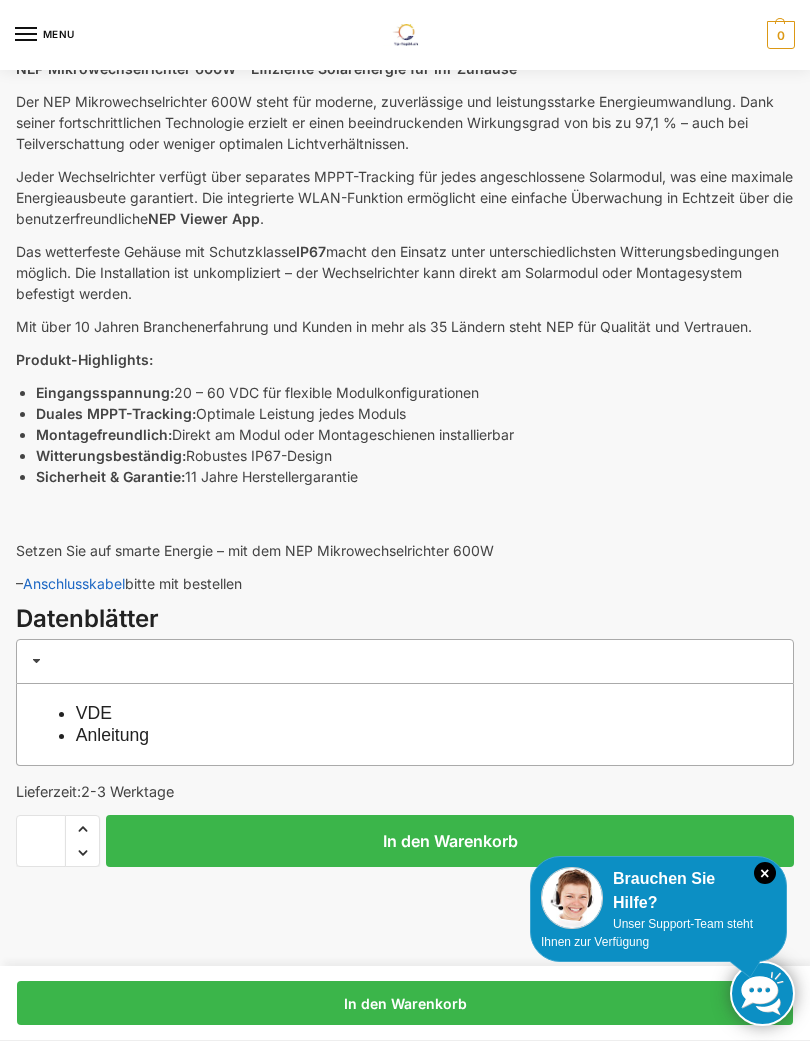 click on "VDE" at bounding box center [94, 713] 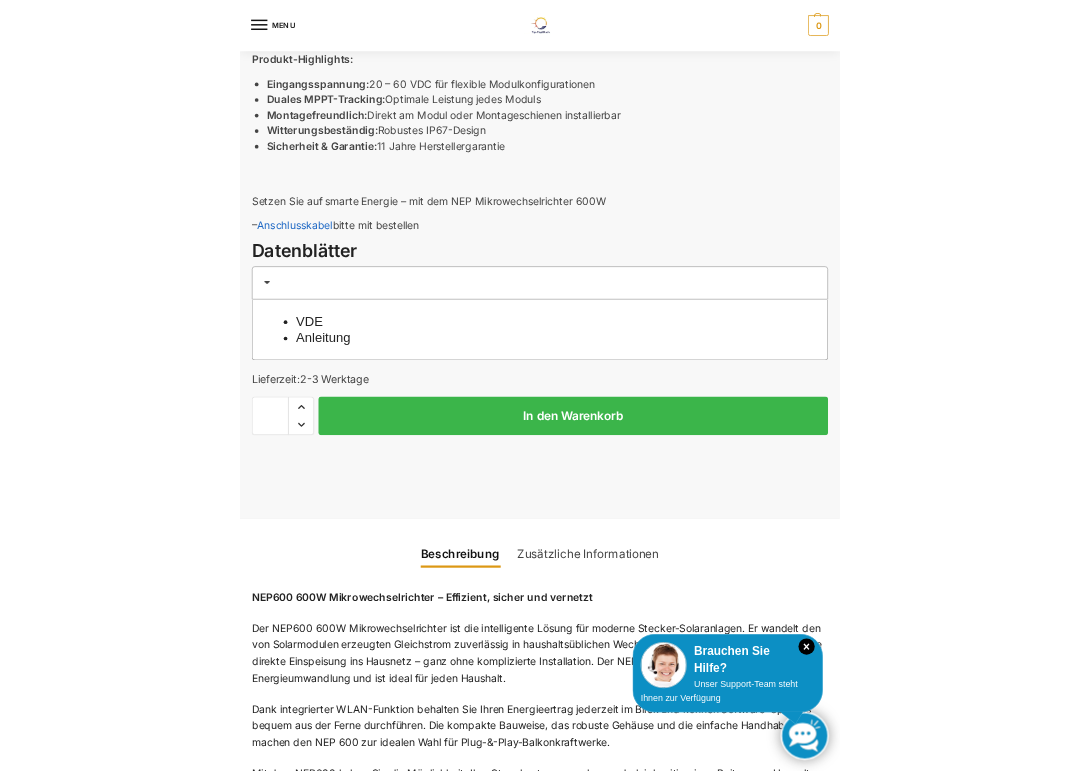 scroll, scrollTop: 1015, scrollLeft: 0, axis: vertical 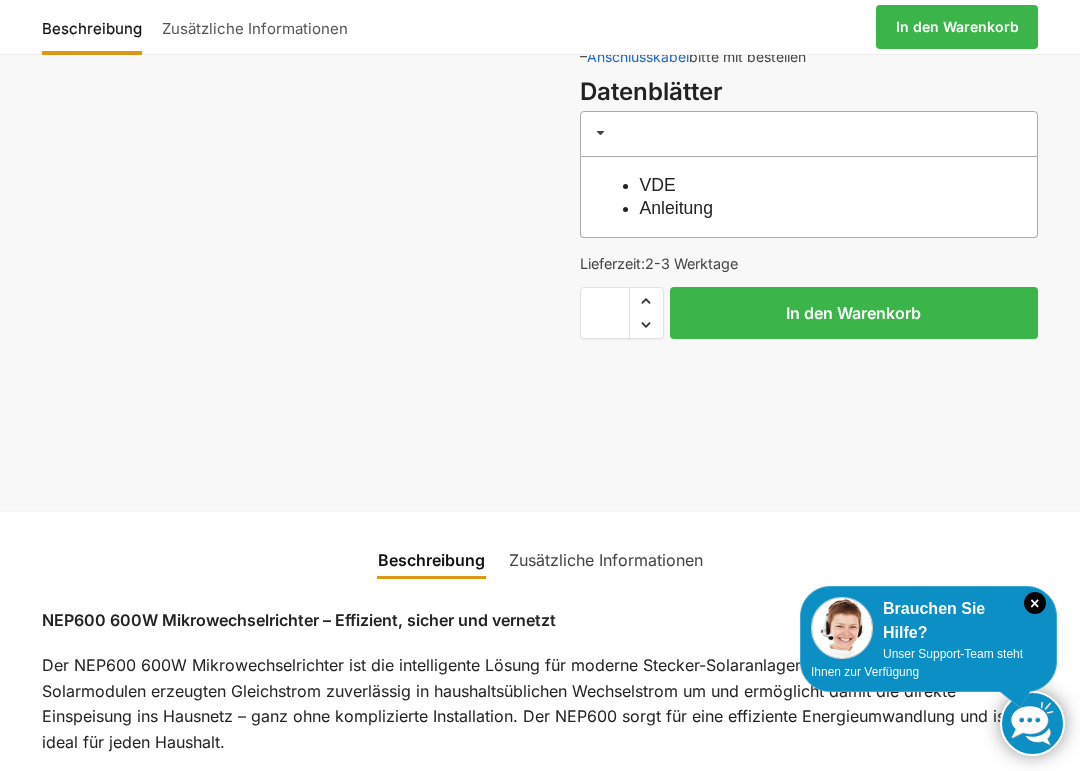 click on "Anleitung" at bounding box center (676, 208) 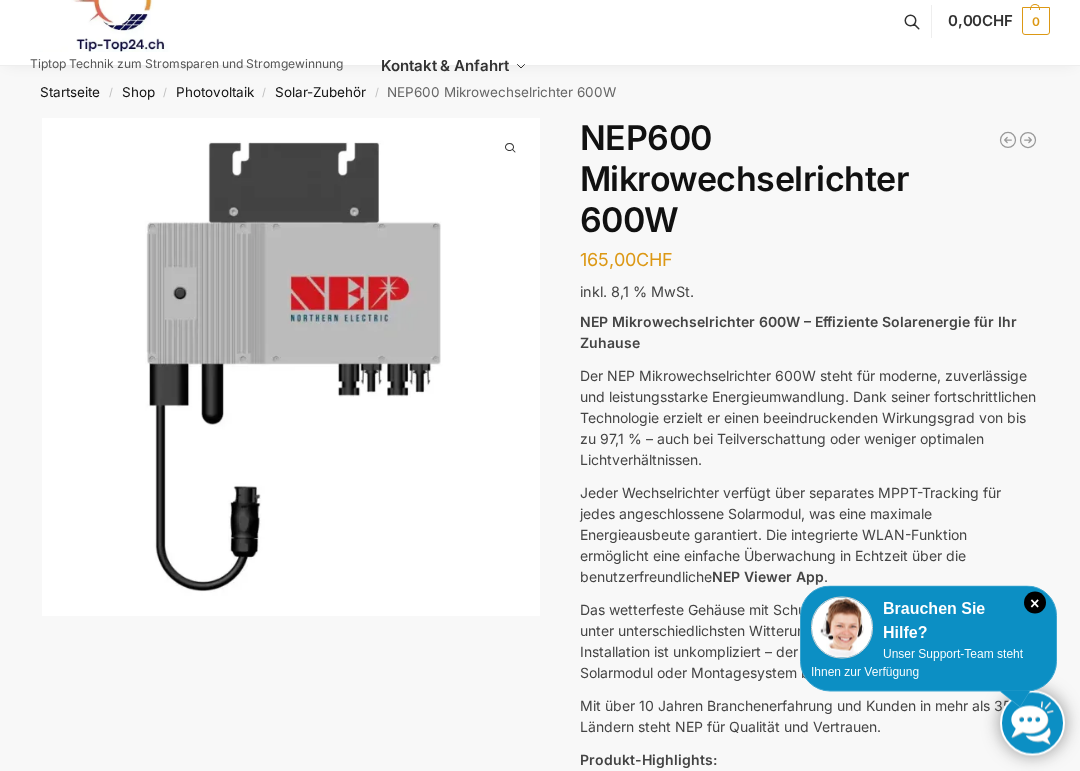 scroll, scrollTop: 0, scrollLeft: 0, axis: both 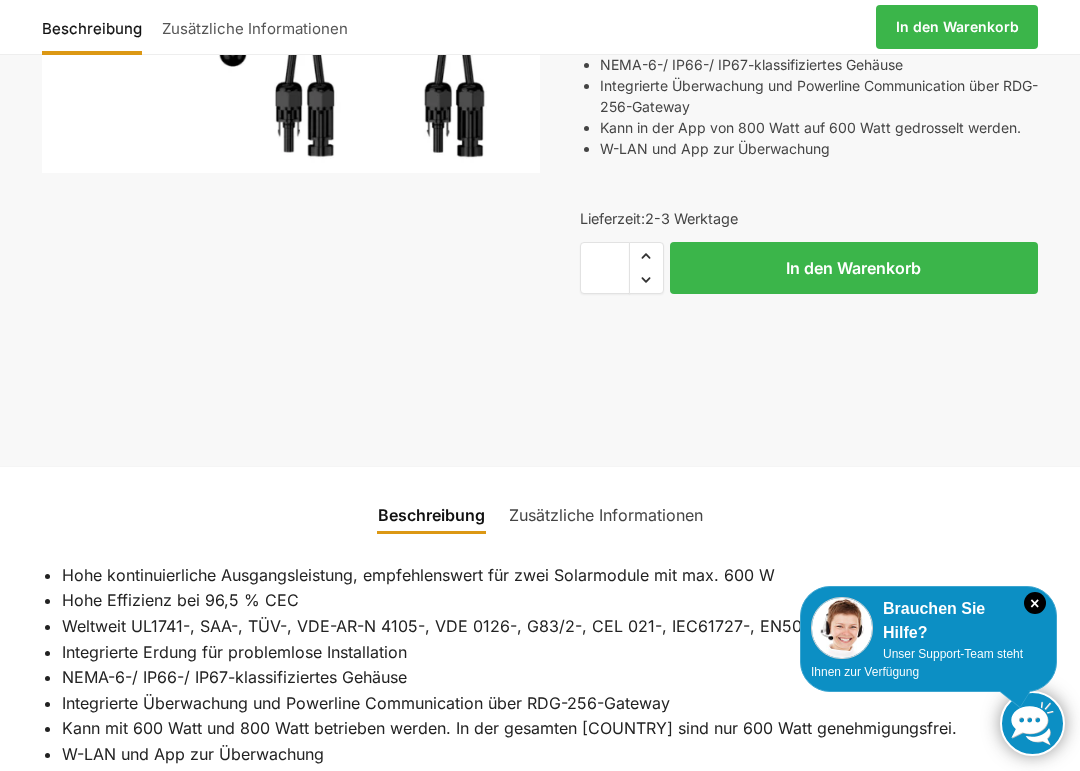 click on "Zusätzliche Informationen" at bounding box center (606, 515) 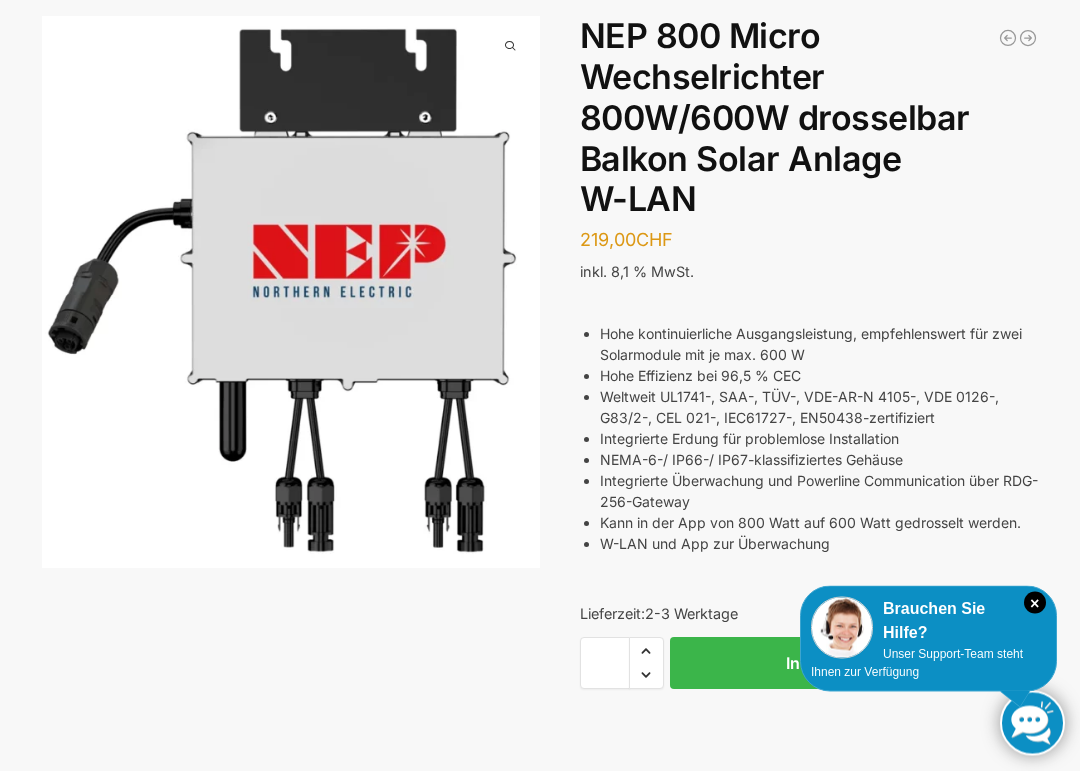 scroll, scrollTop: 0, scrollLeft: 0, axis: both 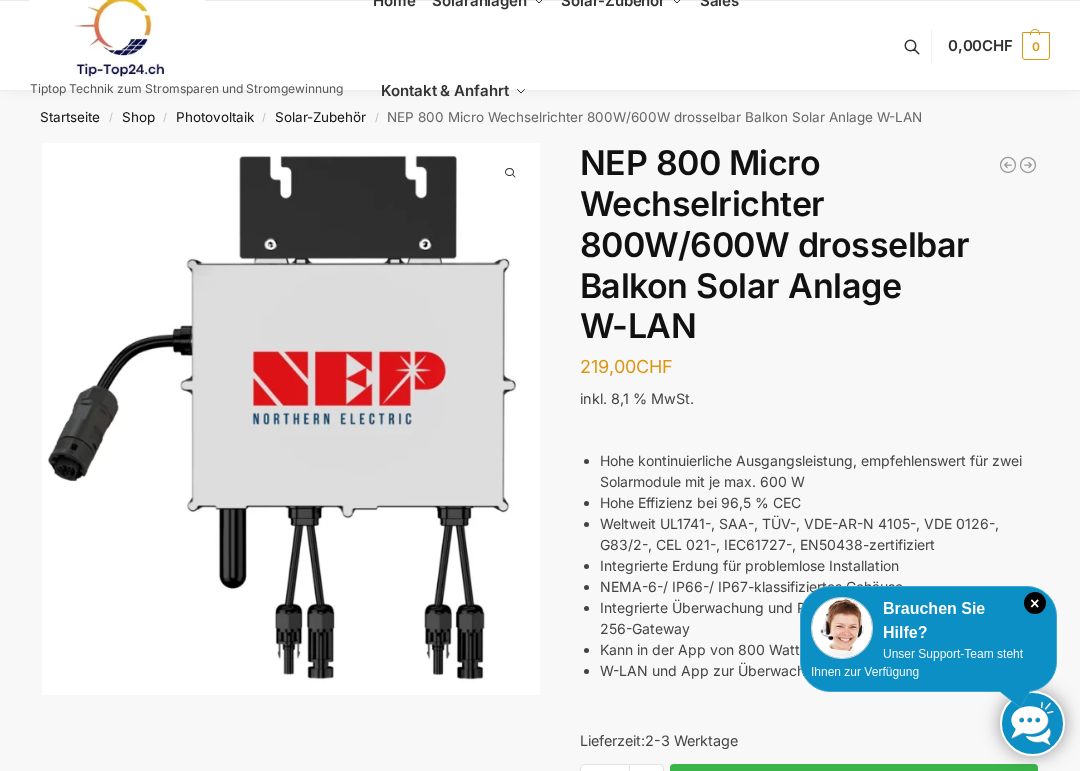 click on "NEP 800 Micro Wechselrichter 800W/600W drosselbar Balkon Solar Anlage W-LAN" at bounding box center [809, 245] 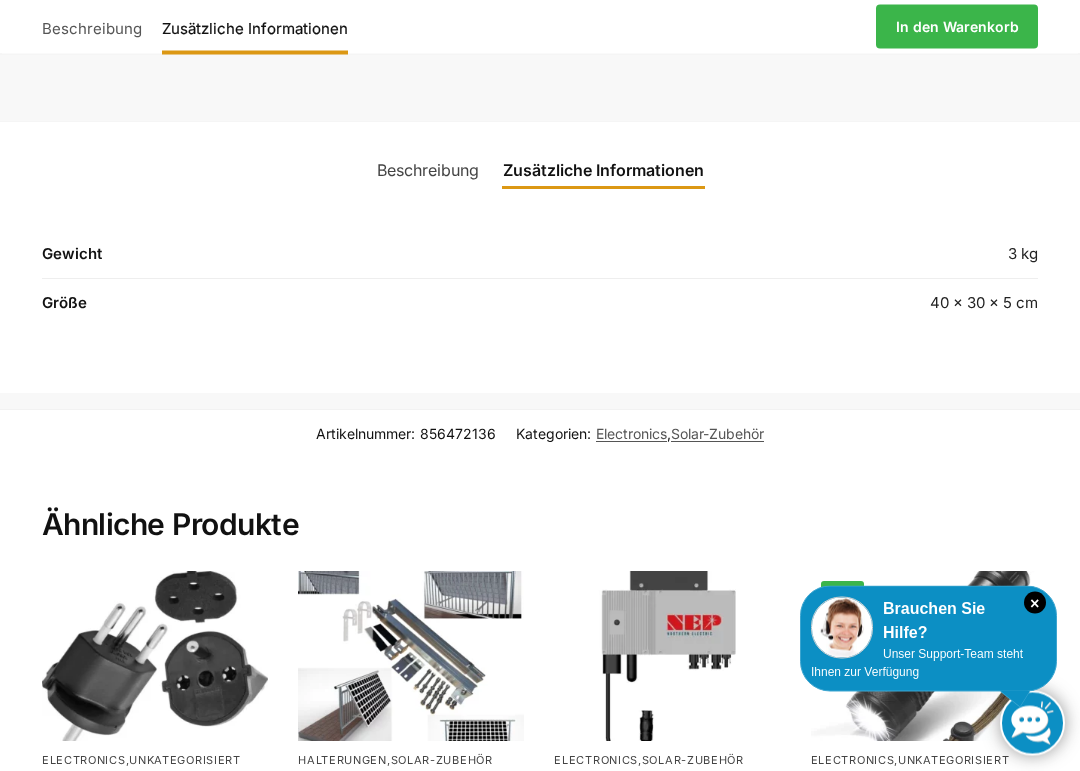 scroll, scrollTop: 867, scrollLeft: 0, axis: vertical 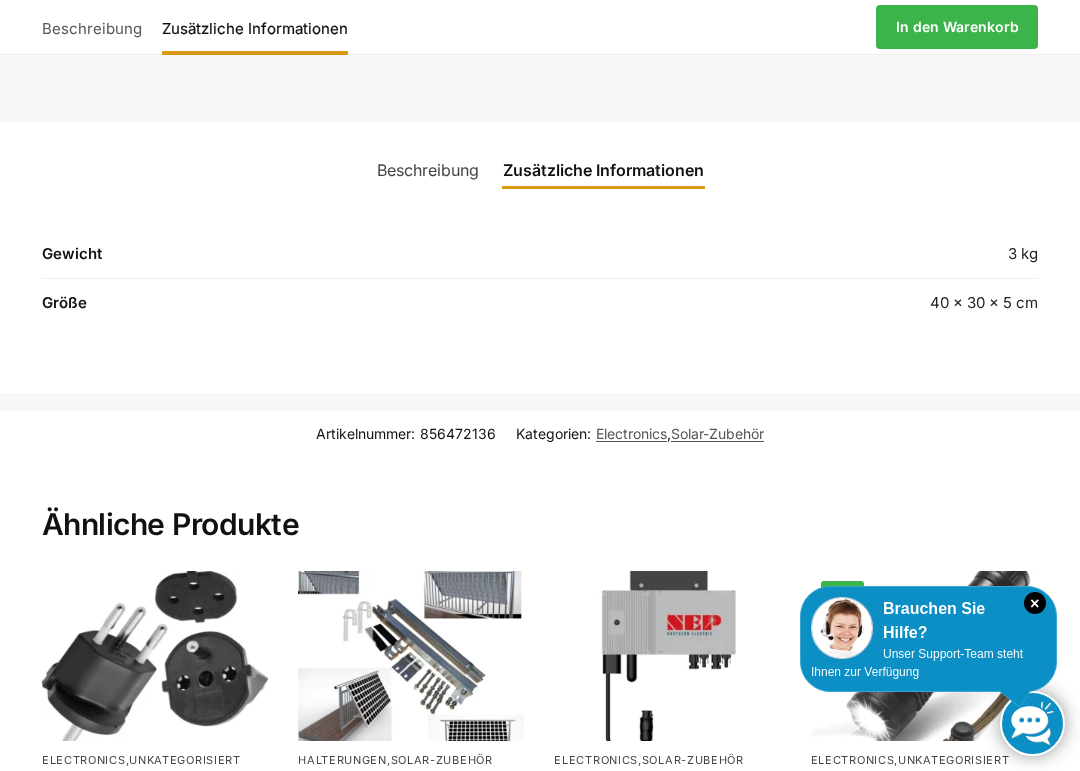 click on "×" at bounding box center (1035, 603) 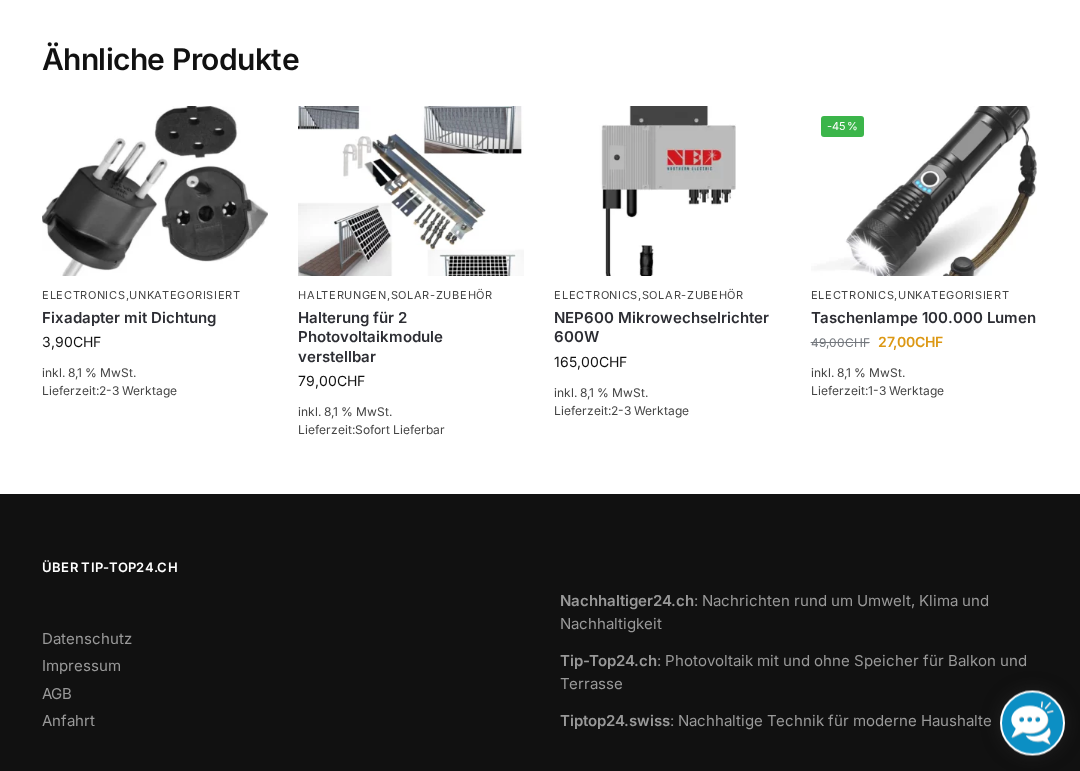 scroll, scrollTop: 1333, scrollLeft: 0, axis: vertical 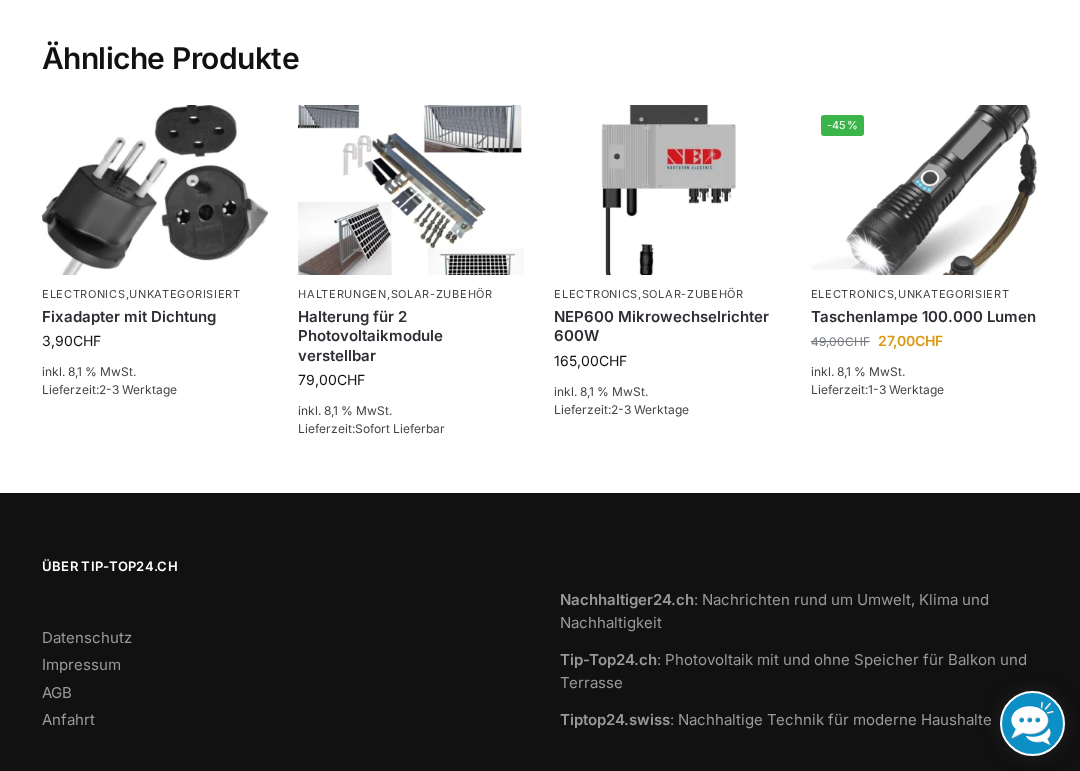 click at bounding box center (155, 190) 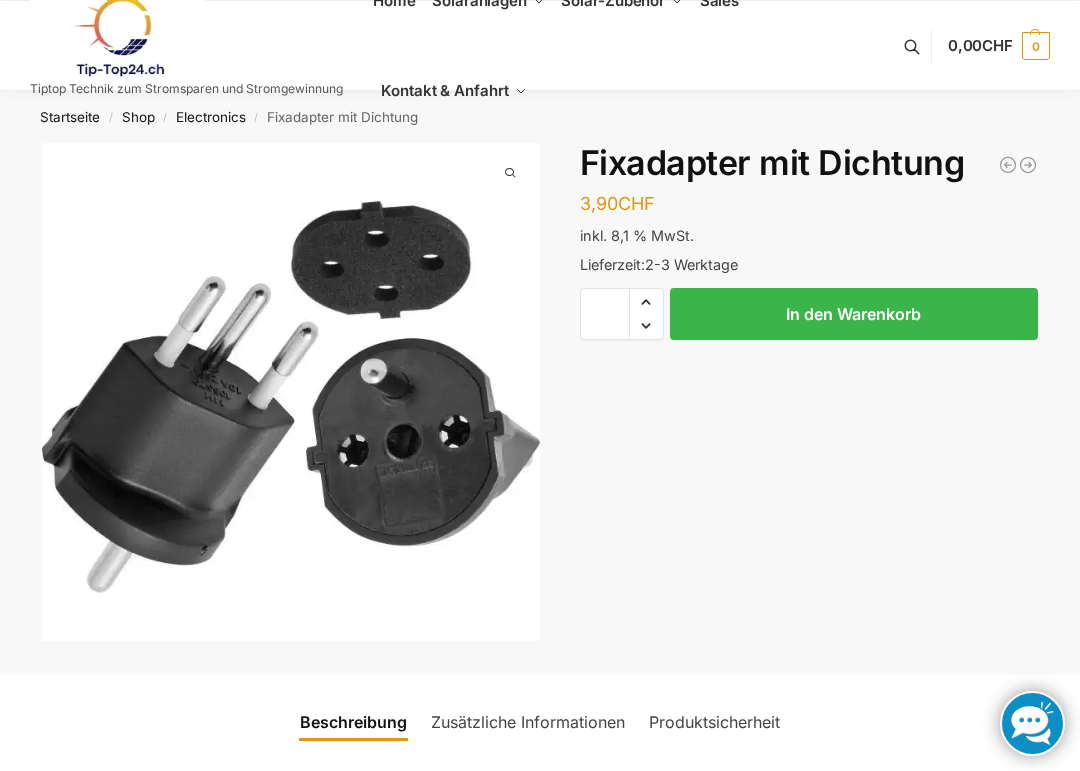 scroll, scrollTop: 0, scrollLeft: 0, axis: both 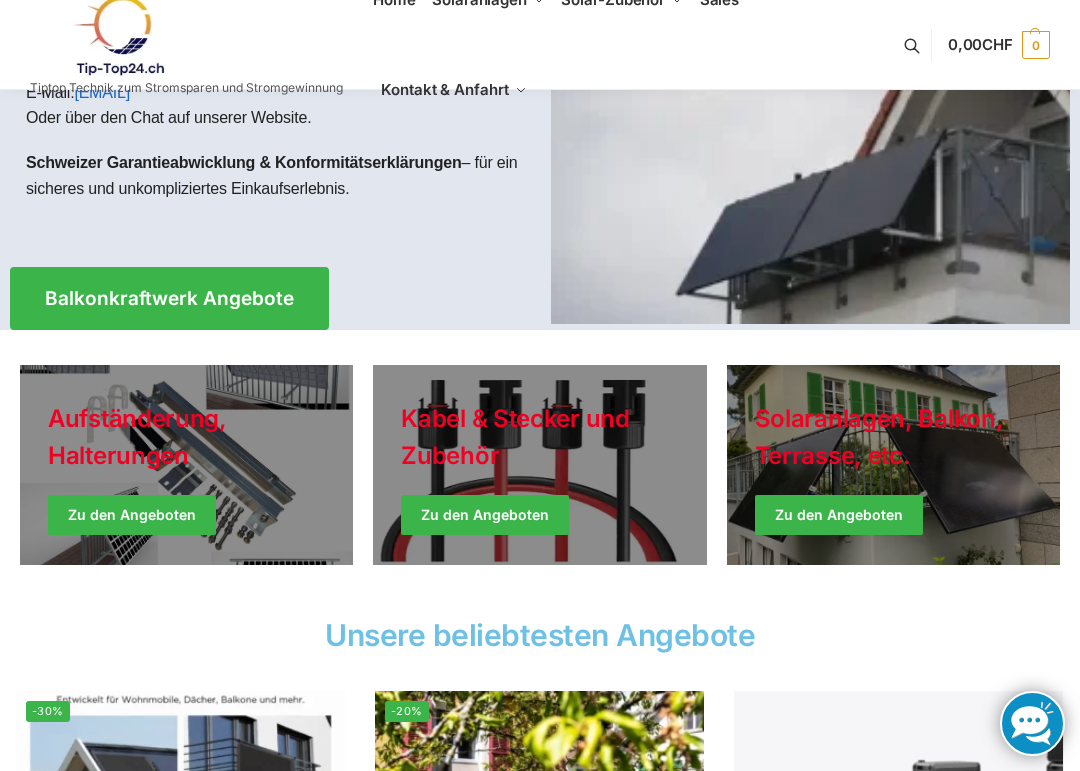 click at bounding box center [539, 465] 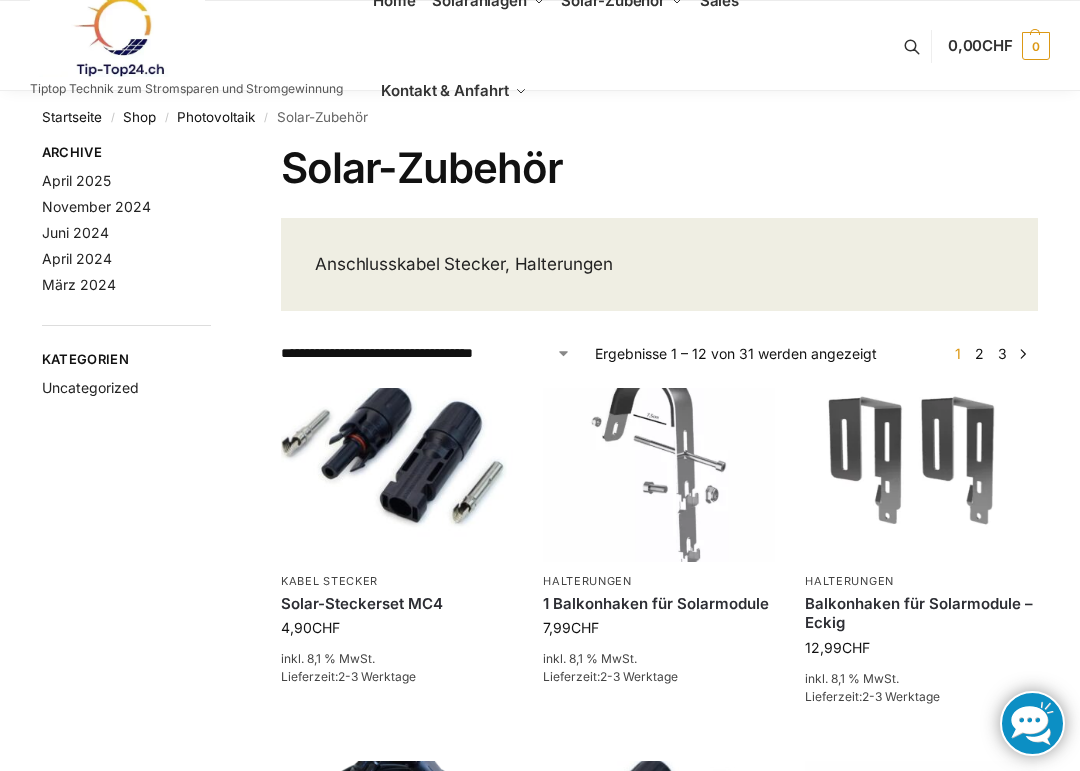 scroll, scrollTop: 0, scrollLeft: 0, axis: both 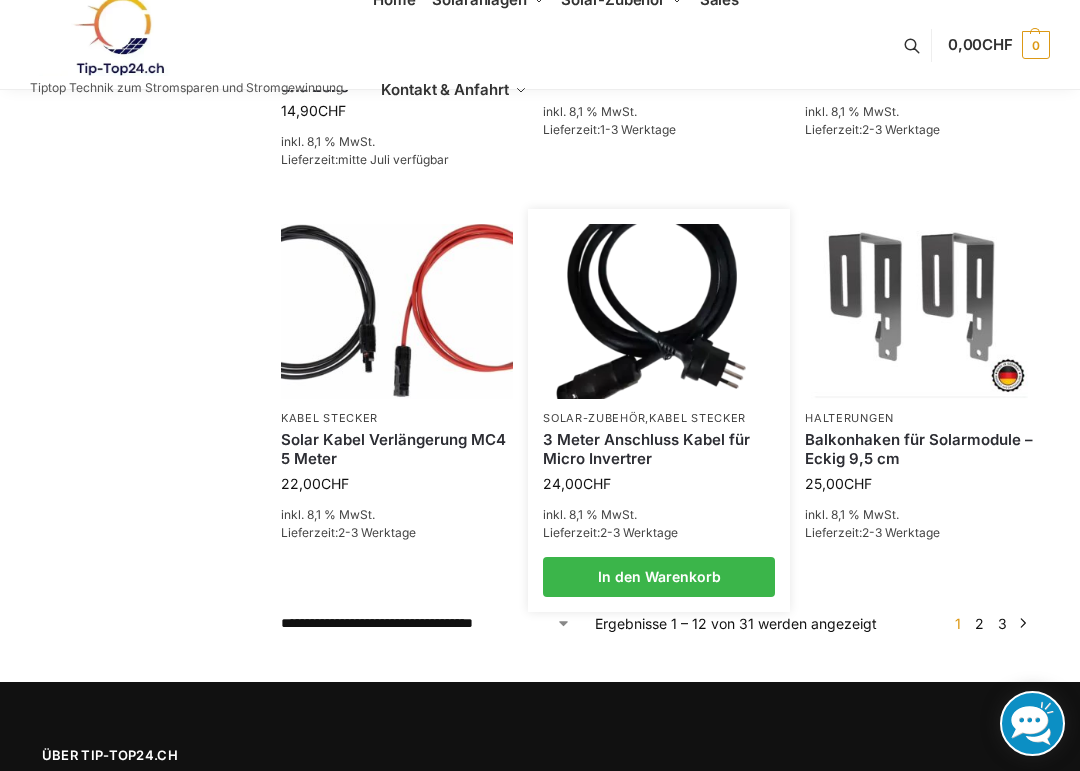 click on "3 Meter Anschluss Kabel für Micro Invertrer" at bounding box center (659, 449) 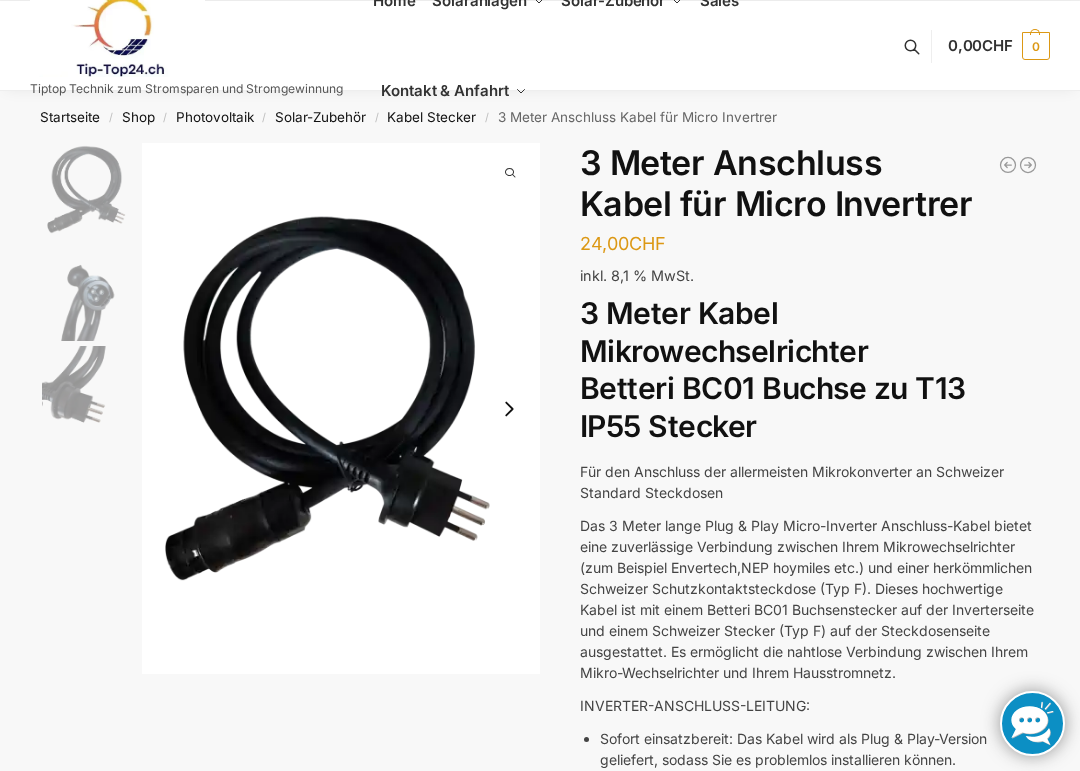 scroll, scrollTop: 0, scrollLeft: 0, axis: both 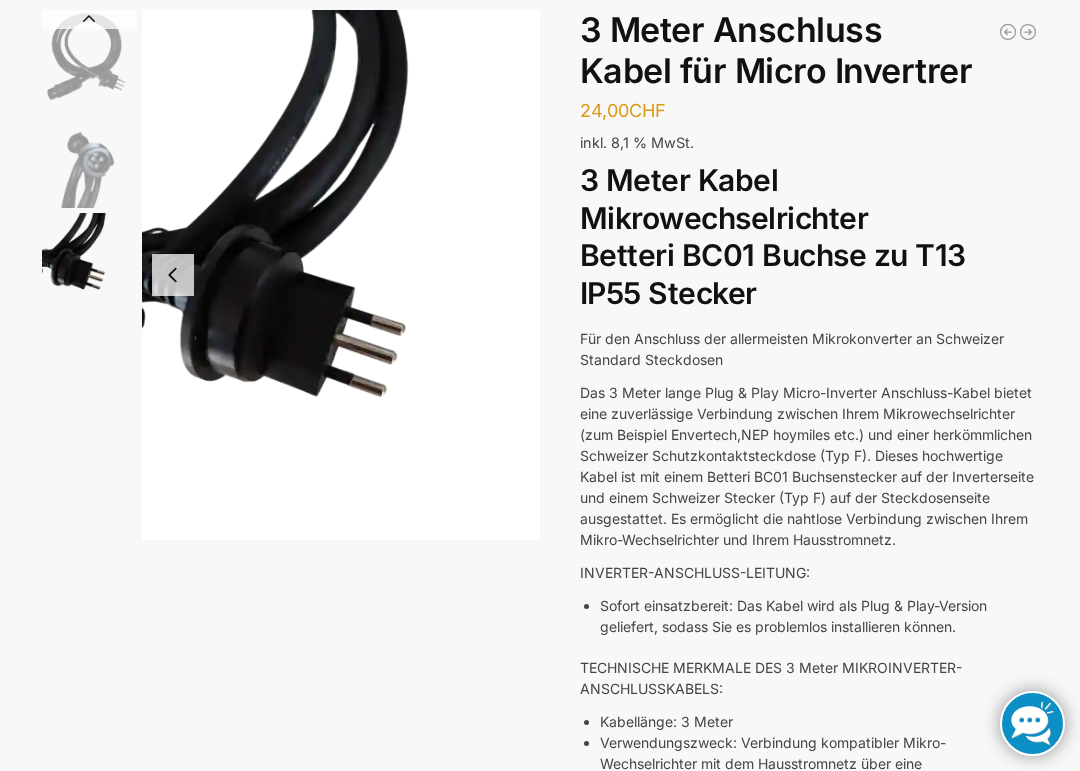 click at bounding box center [89, 260] 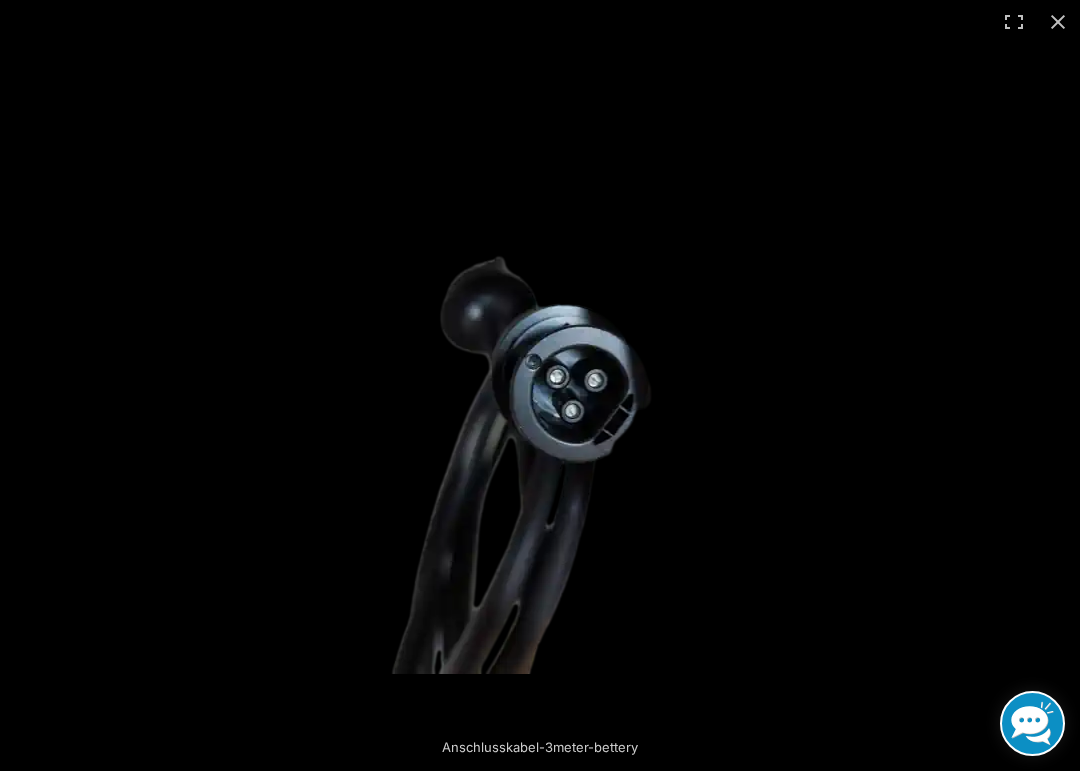 click at bounding box center (1058, 22) 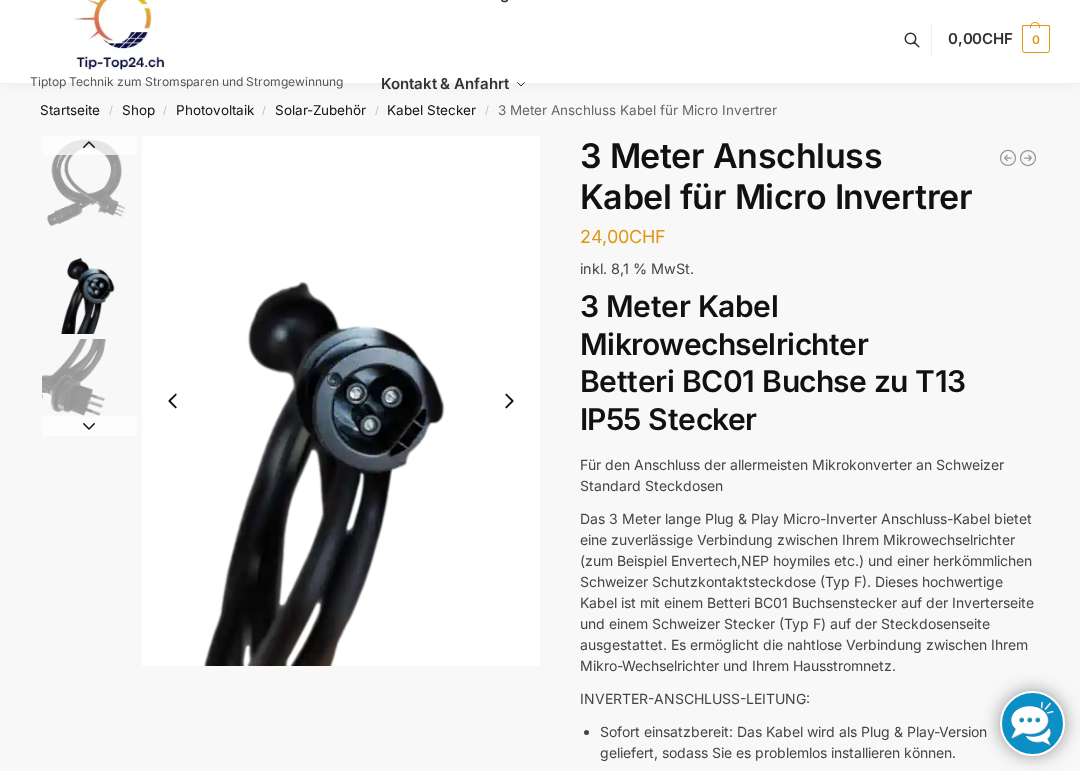 scroll, scrollTop: 0, scrollLeft: 0, axis: both 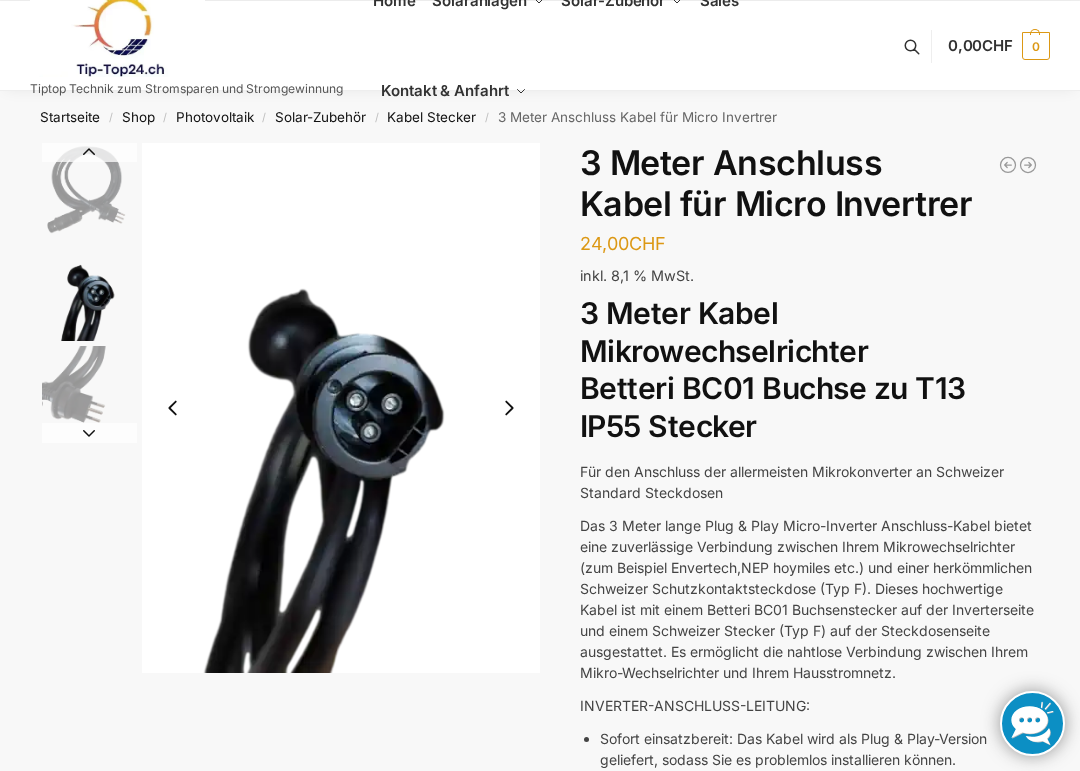 click on "Photovoltaik" at bounding box center [215, 117] 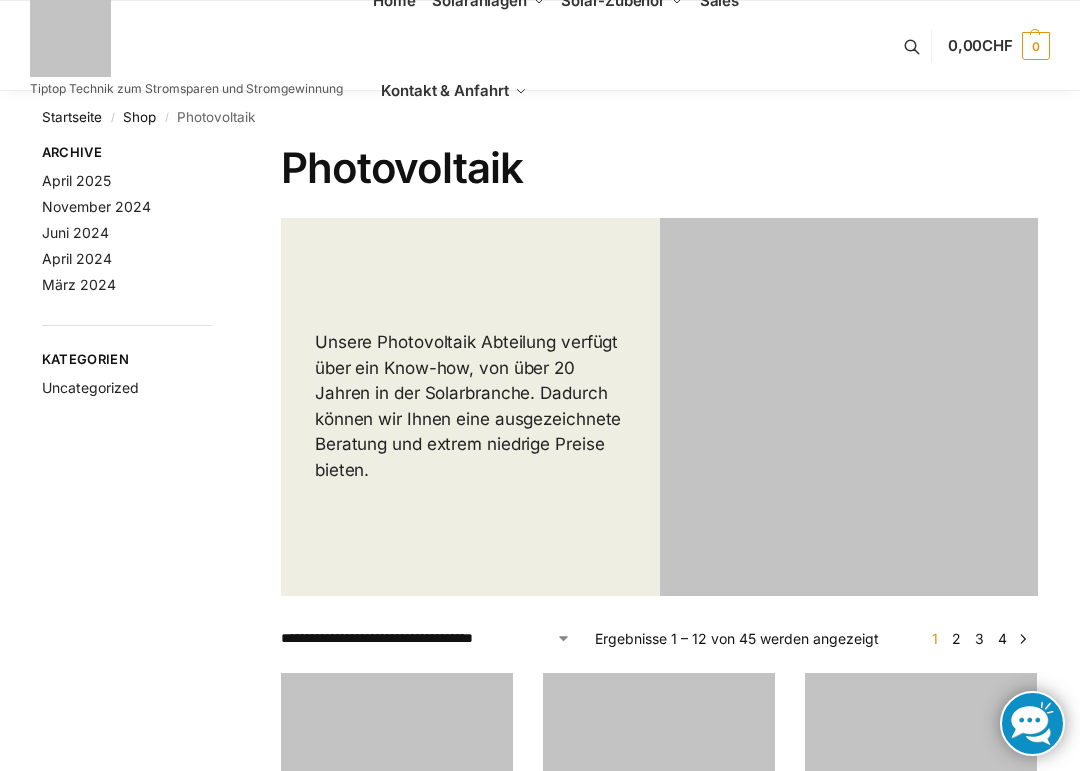scroll, scrollTop: 0, scrollLeft: 0, axis: both 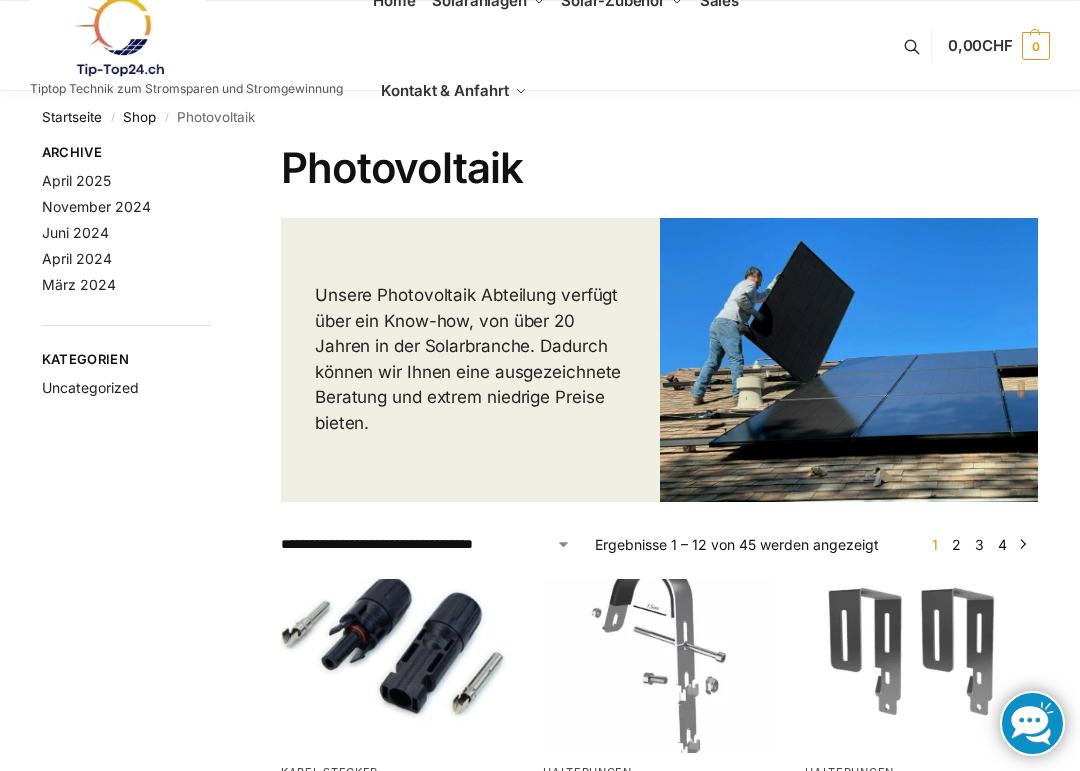 click on "Home" at bounding box center (394, 0) 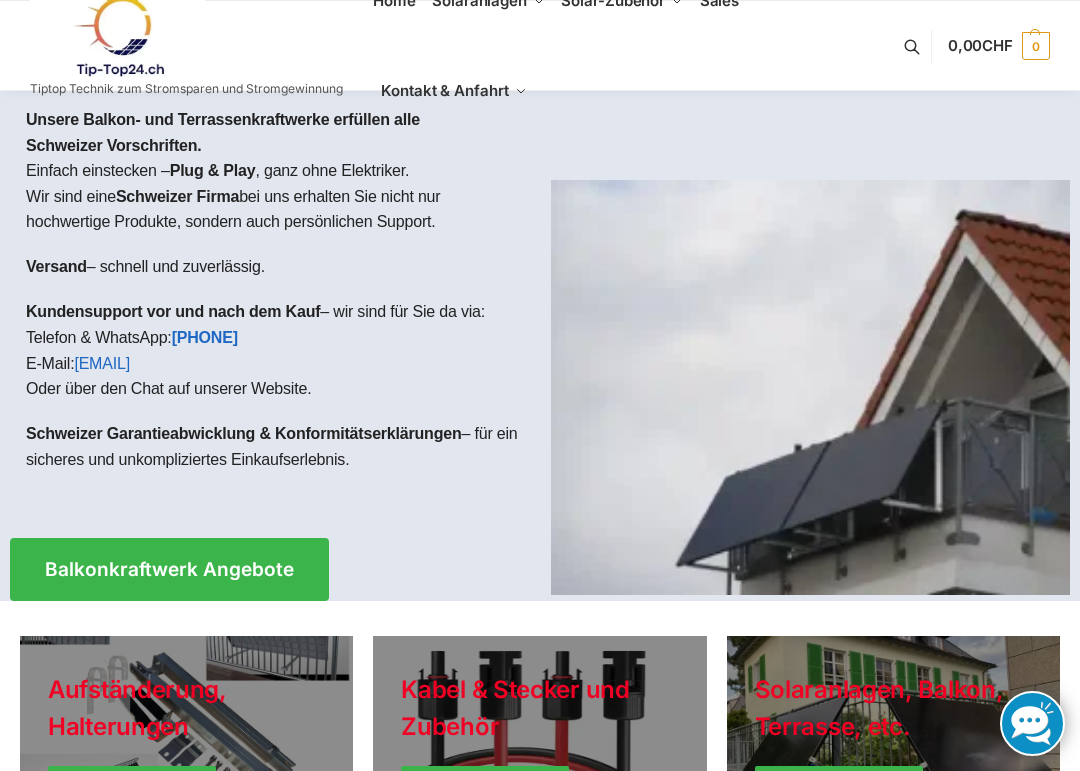 scroll, scrollTop: 0, scrollLeft: 0, axis: both 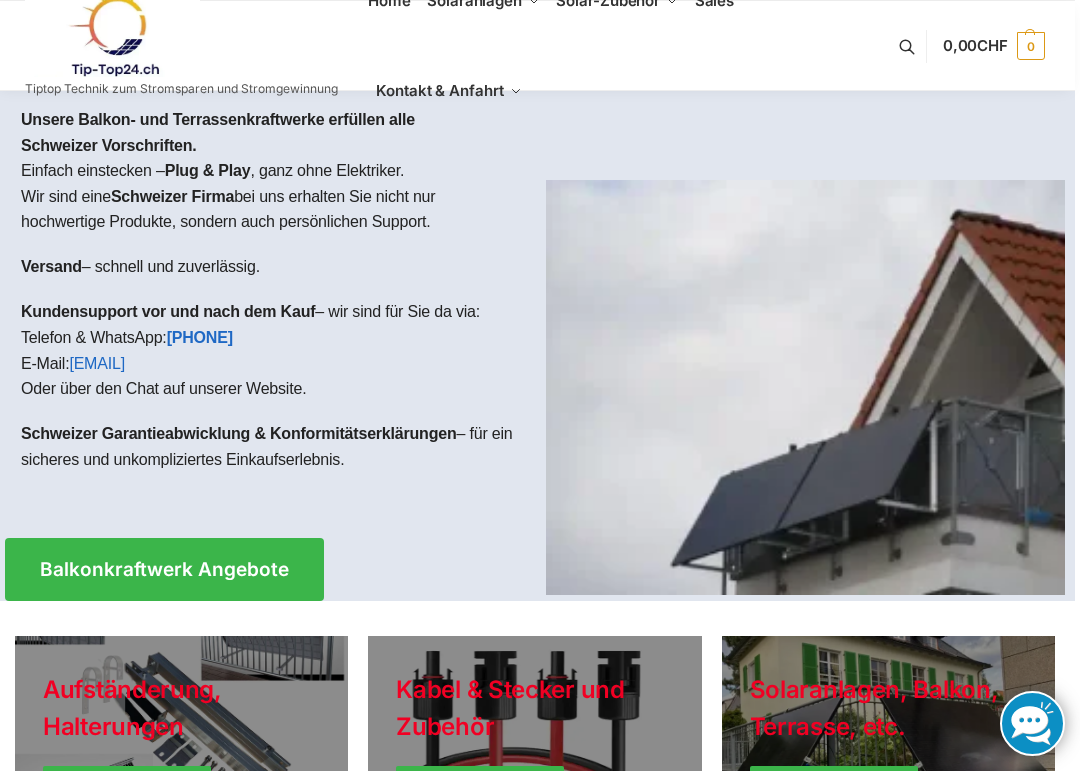 click on "Balkonkraftwerke" at bounding box center (496, 73) 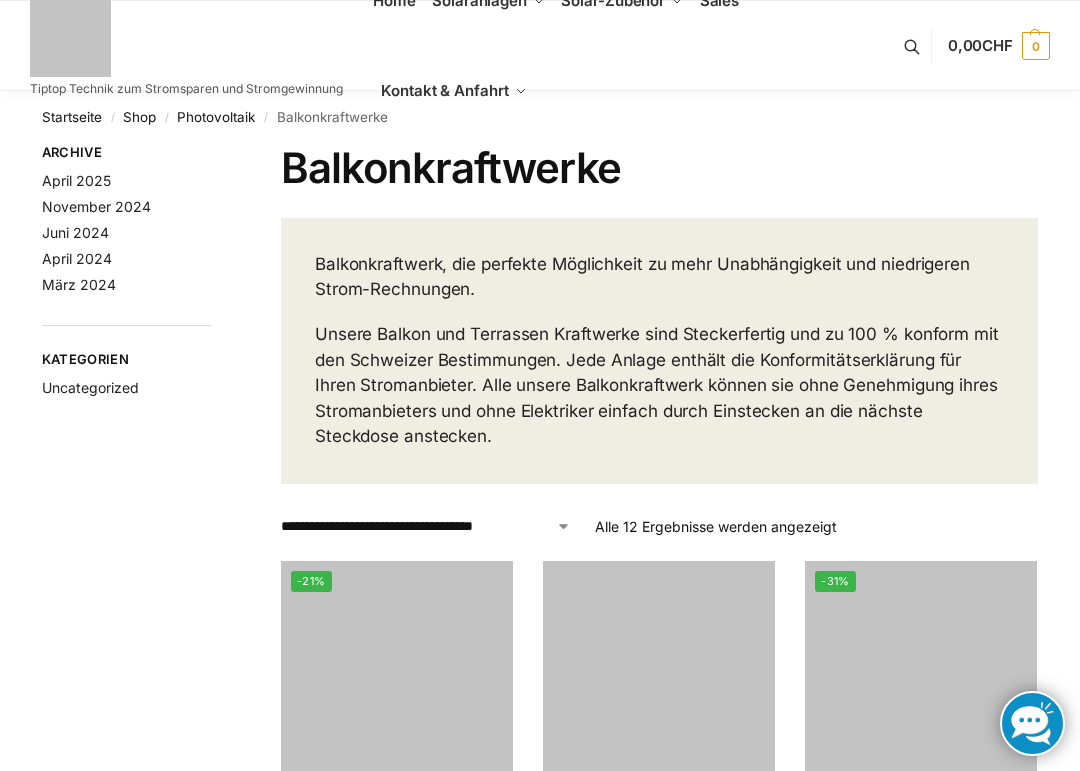 scroll, scrollTop: 0, scrollLeft: 0, axis: both 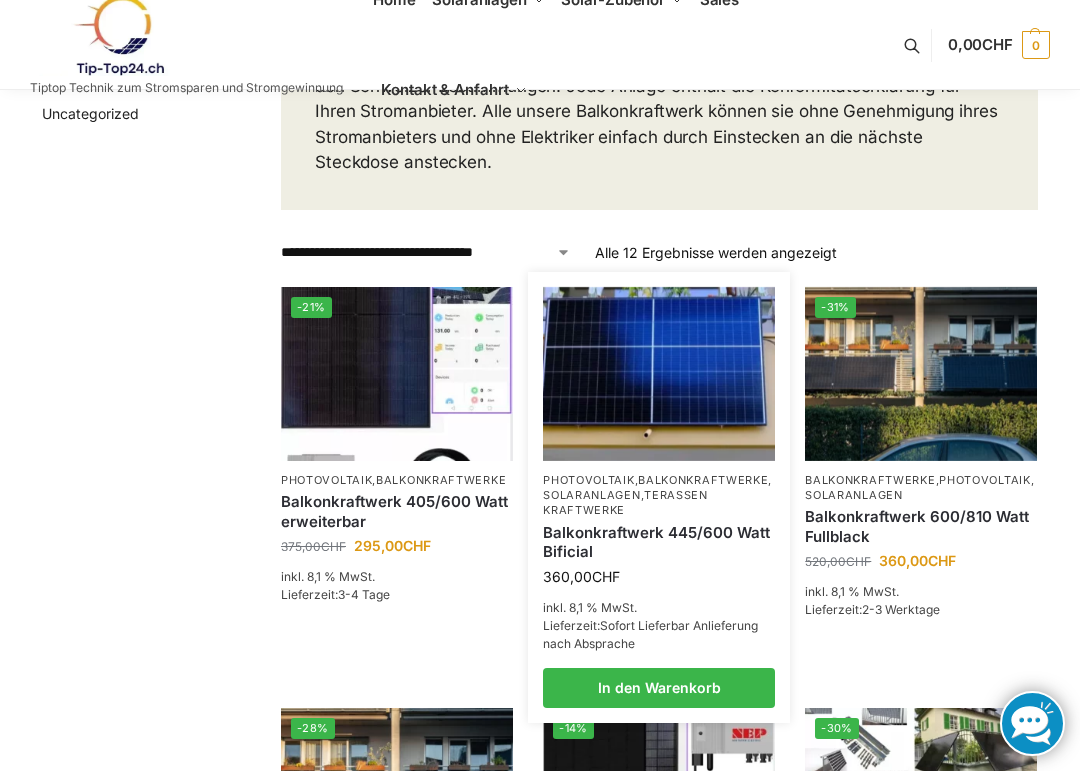 click on "Balkonkraftwerk 445/600 Watt Bificial" at bounding box center (659, 542) 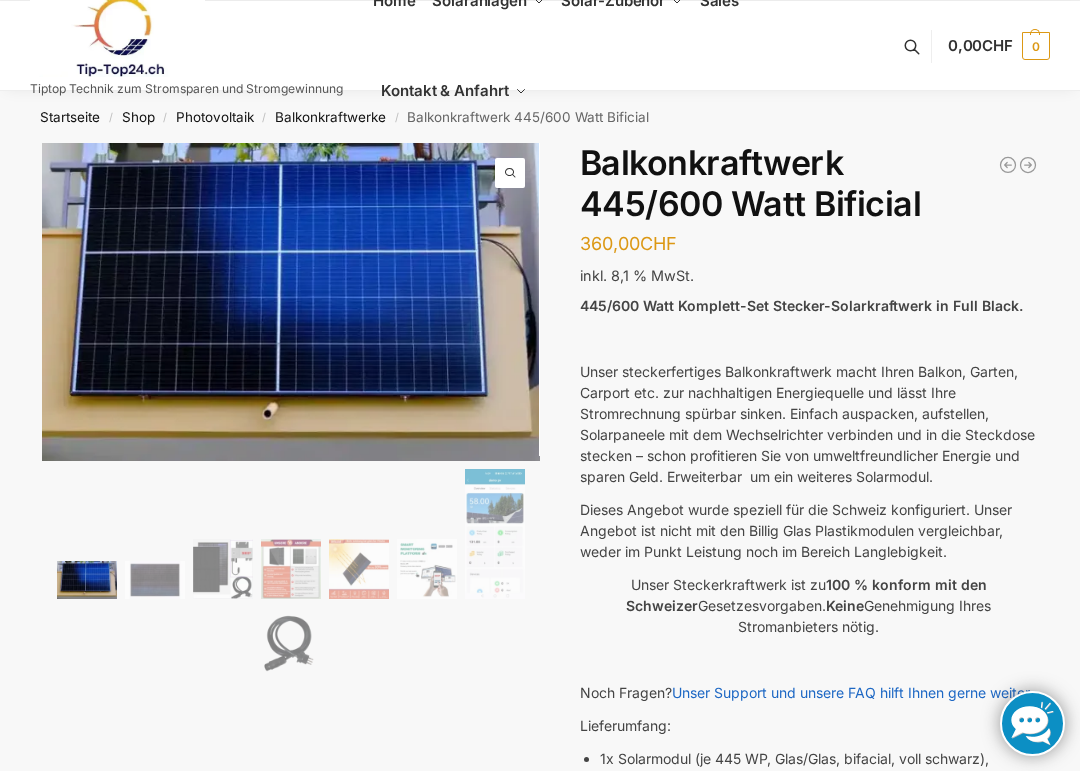 scroll, scrollTop: 0, scrollLeft: 0, axis: both 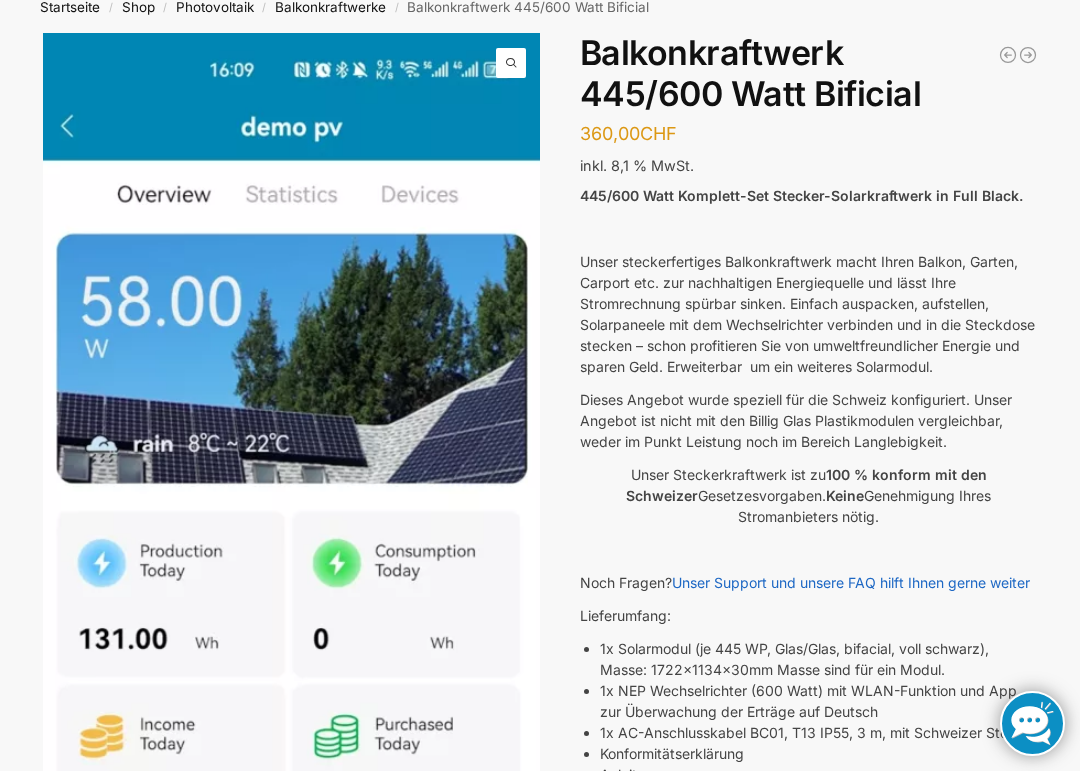 click on "Previous" at bounding box center [90, 633] 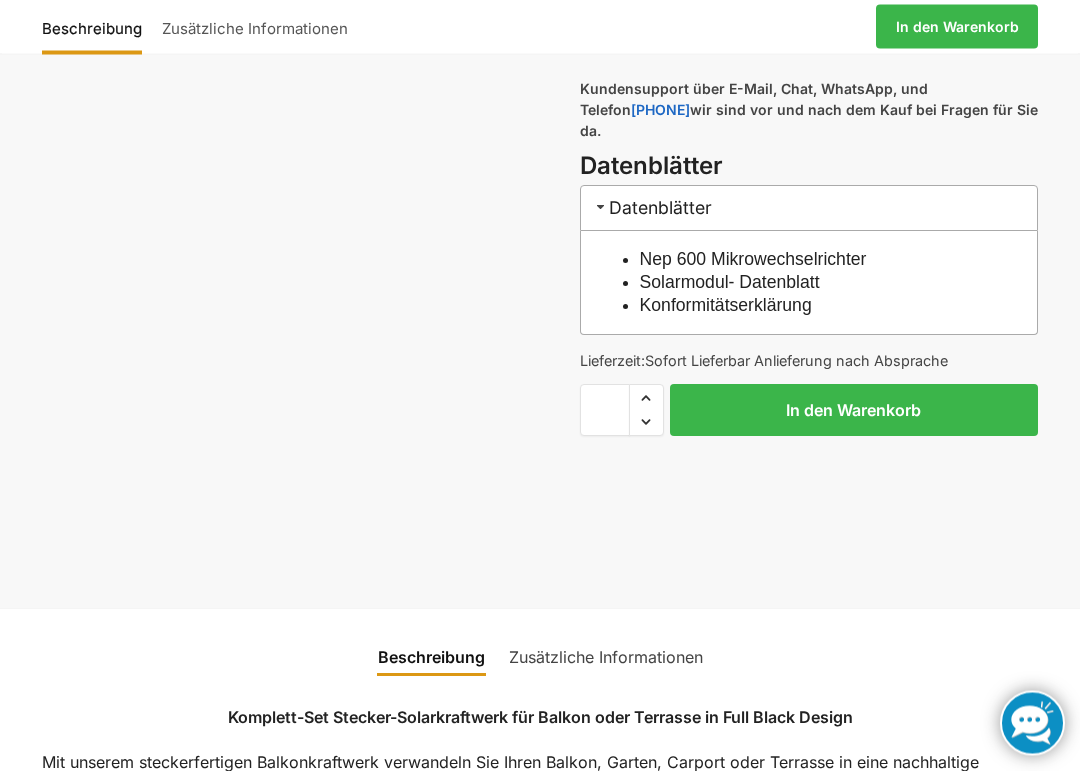 scroll, scrollTop: 1112, scrollLeft: 0, axis: vertical 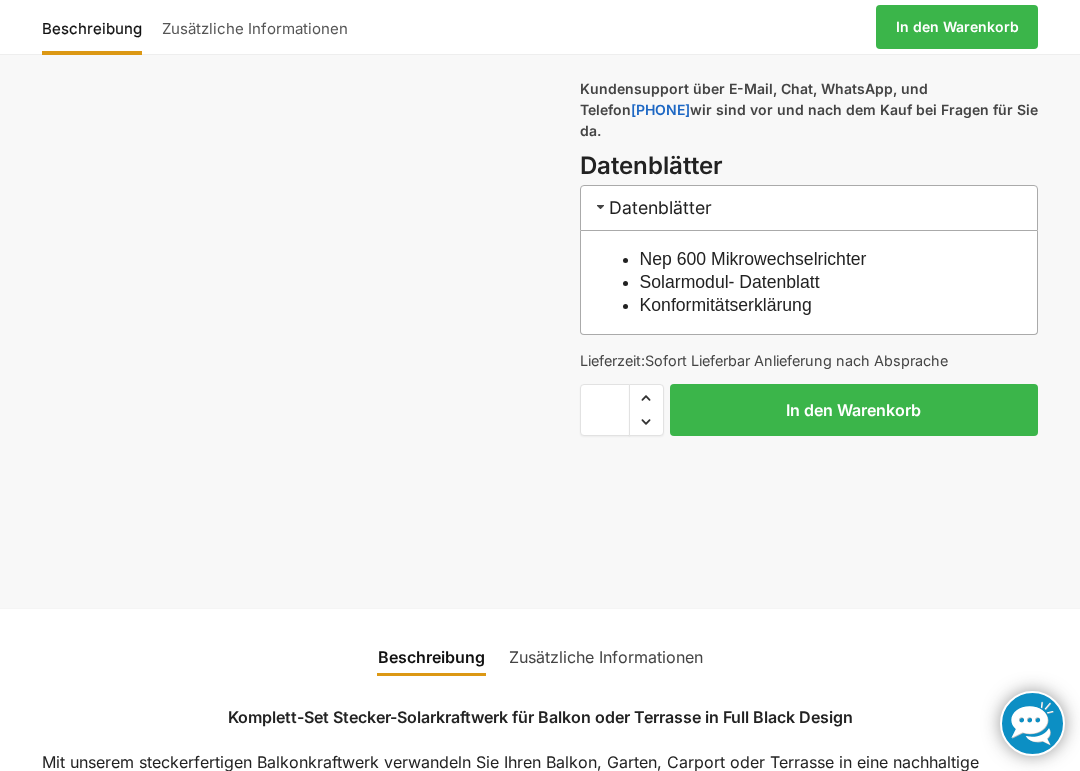 click on "Nep 600 Mikrowechselrichter" at bounding box center (753, 259) 